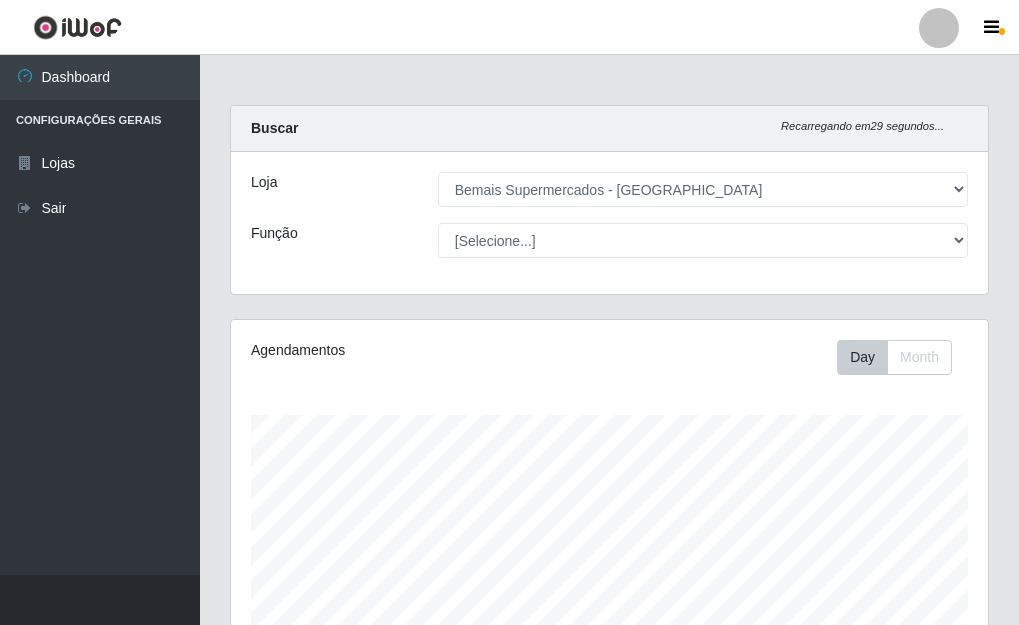 select on "249" 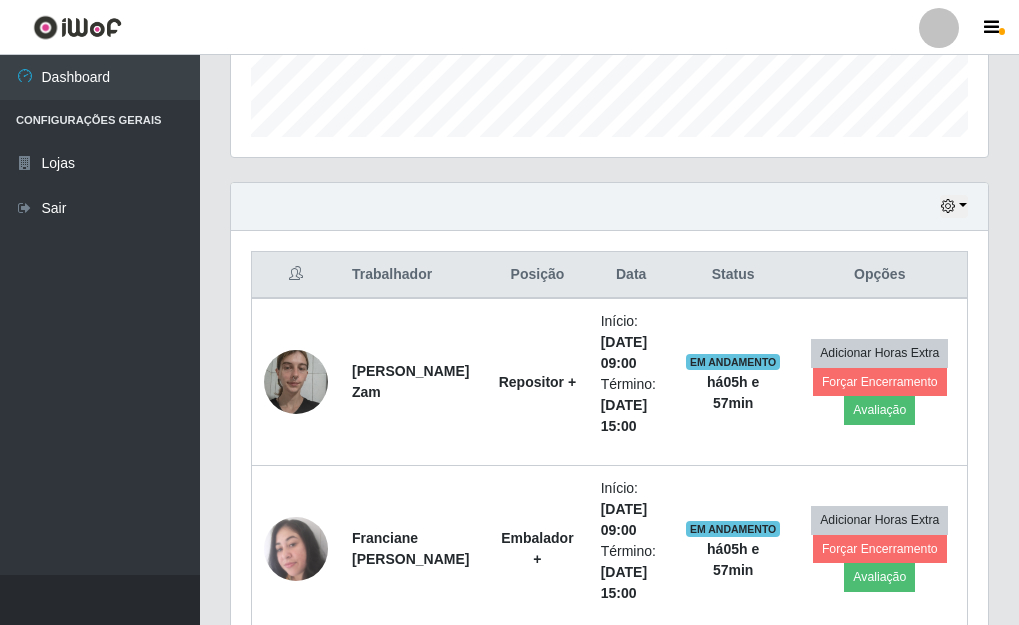 scroll, scrollTop: 999585, scrollLeft: 999243, axis: both 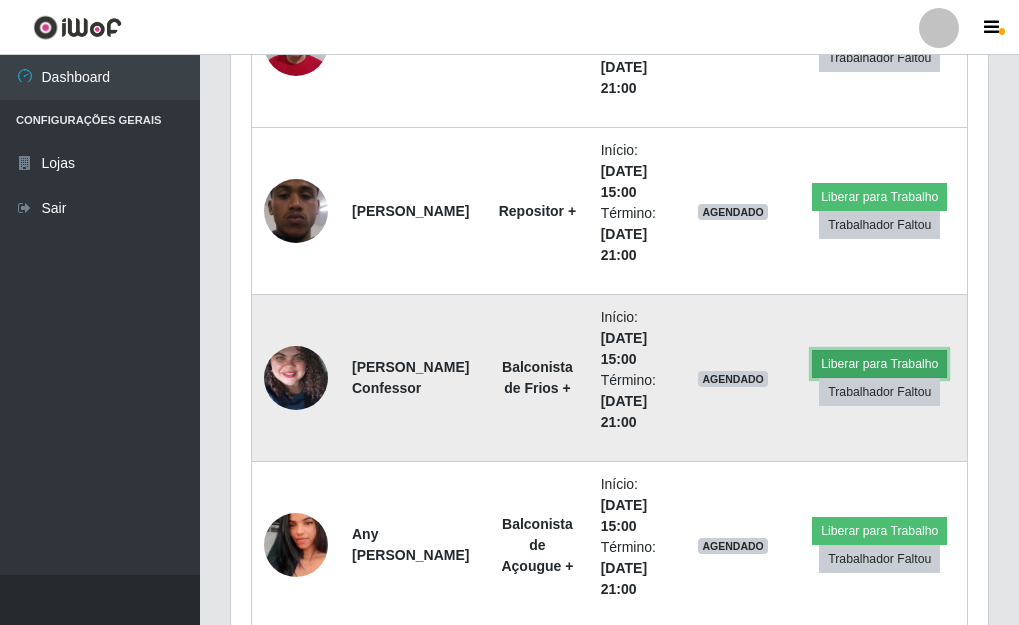 click on "Liberar para Trabalho" at bounding box center [879, 364] 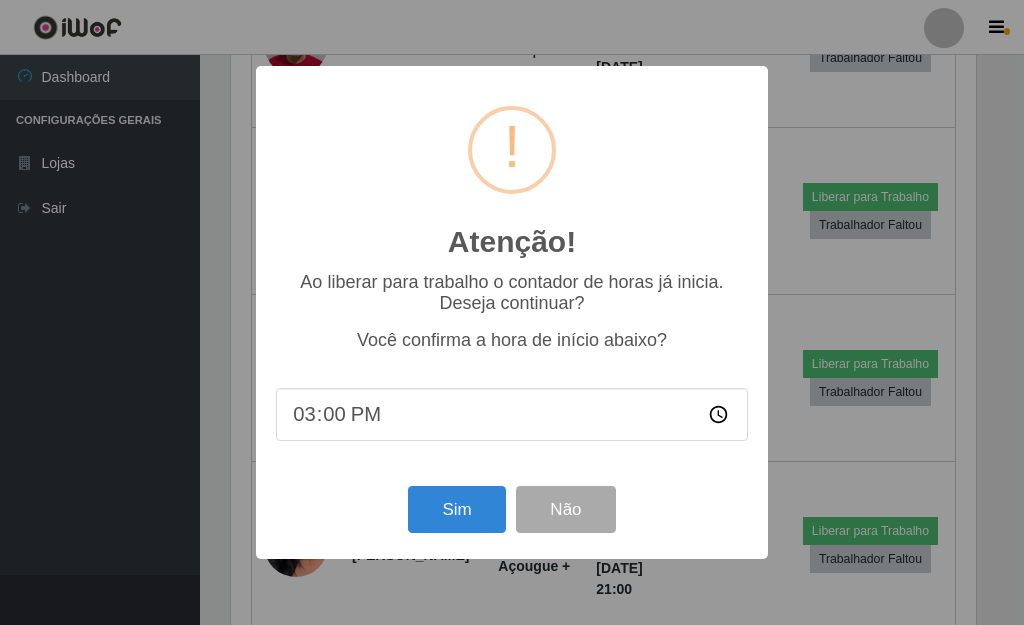 scroll, scrollTop: 999585, scrollLeft: 999255, axis: both 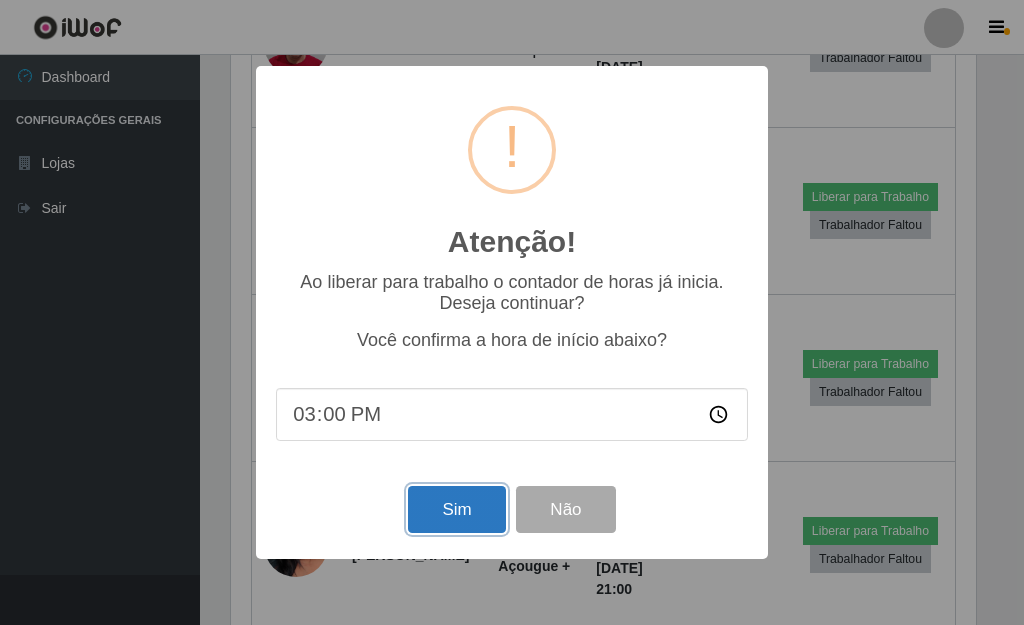 click on "Sim" at bounding box center (456, 509) 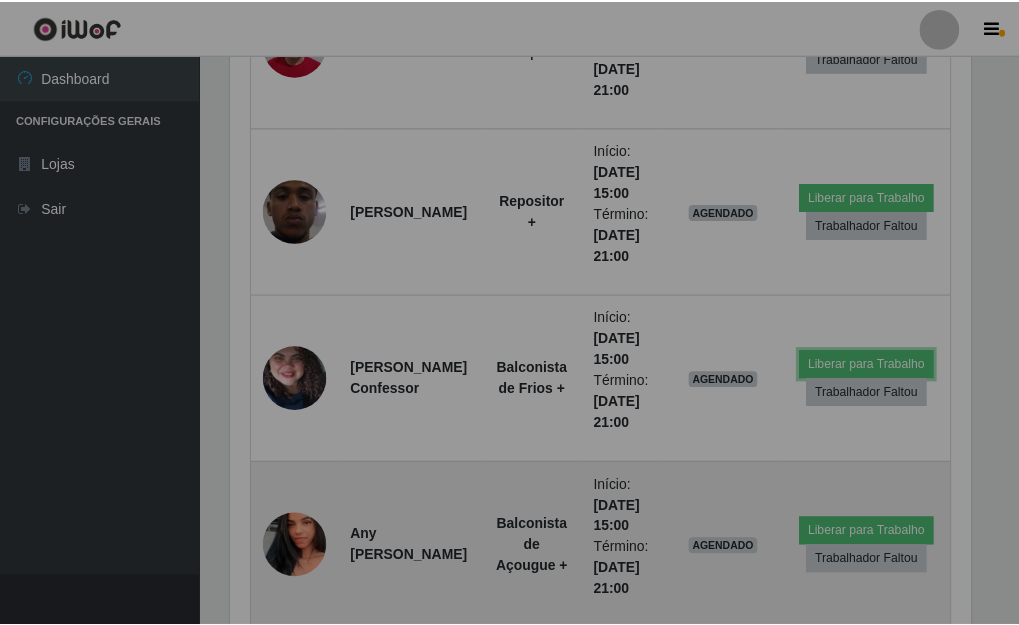 scroll, scrollTop: 999585, scrollLeft: 999243, axis: both 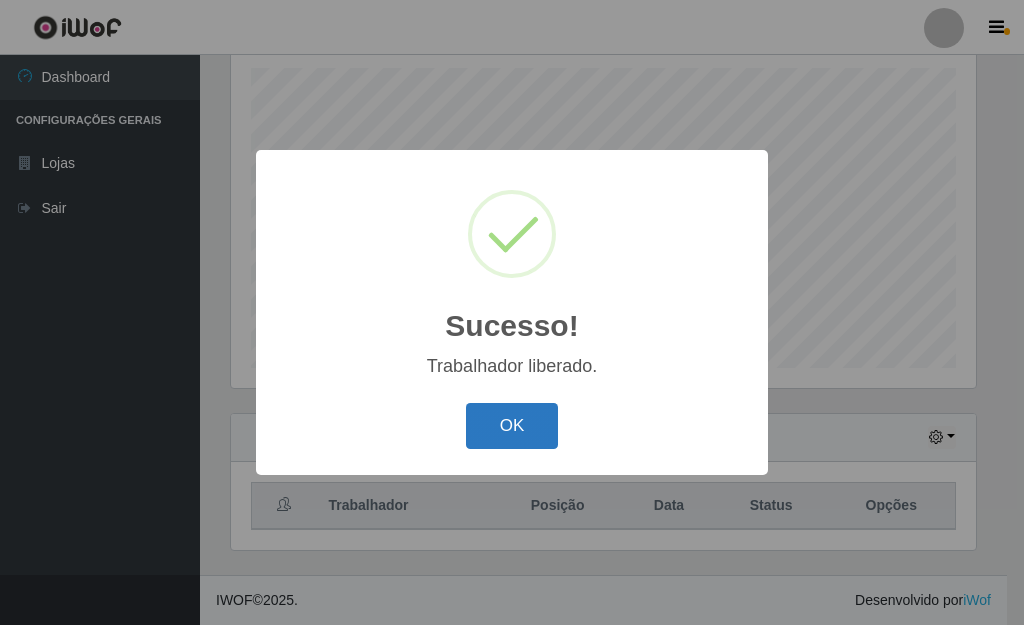 click on "OK" at bounding box center (512, 426) 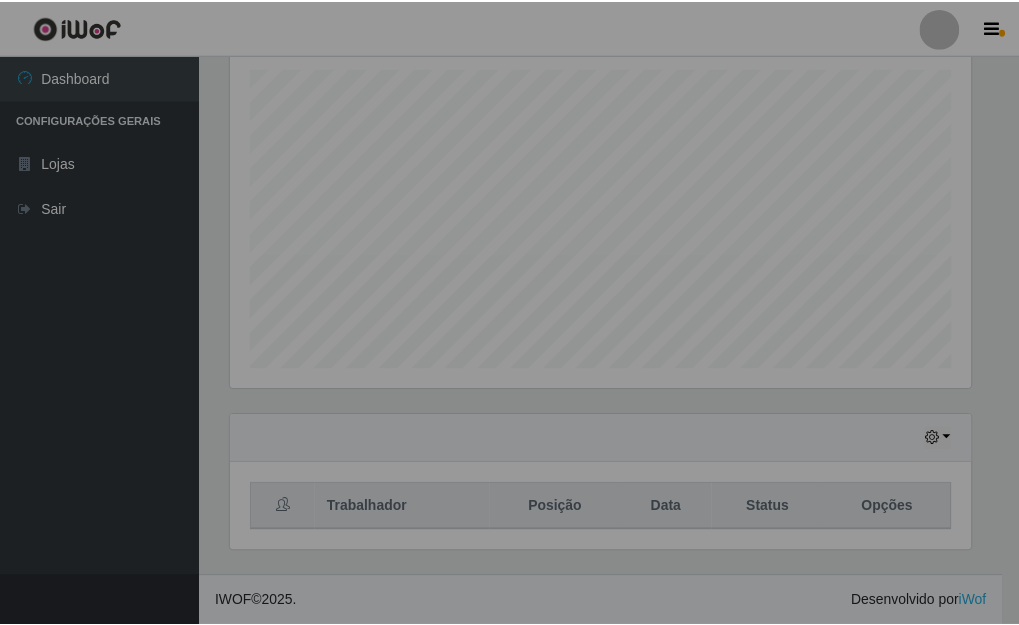 scroll, scrollTop: 999585, scrollLeft: 999243, axis: both 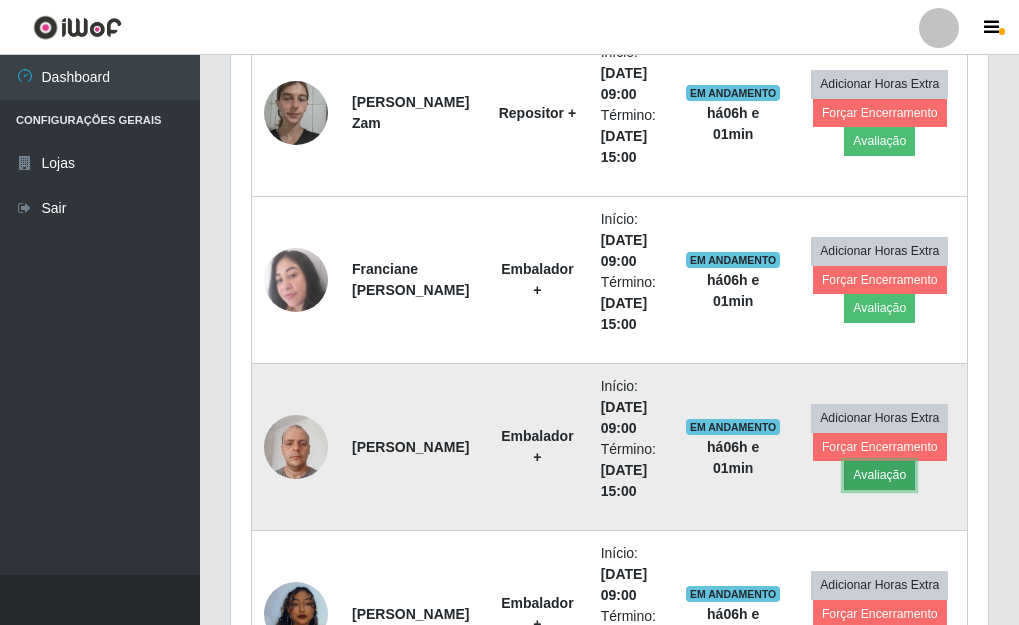 click on "Avaliação" at bounding box center (879, 475) 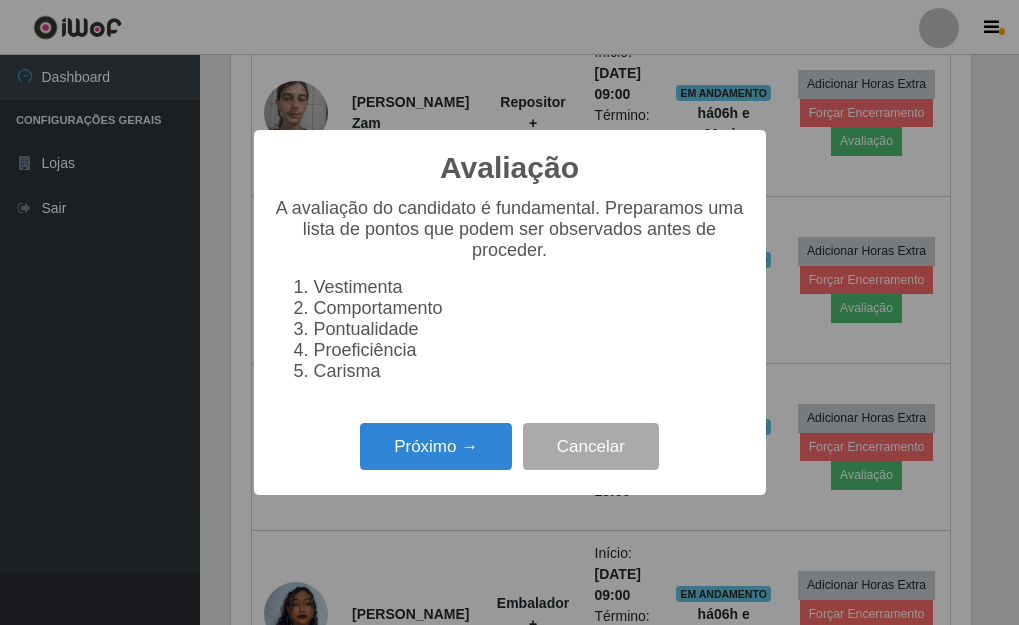 scroll, scrollTop: 999585, scrollLeft: 999255, axis: both 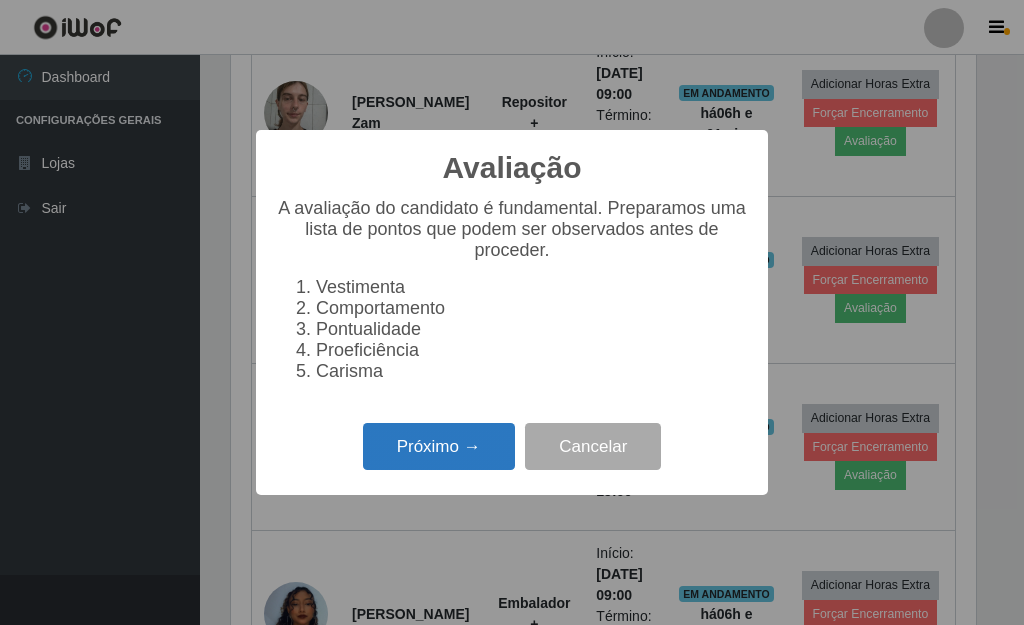 click on "Próximo →" at bounding box center (439, 446) 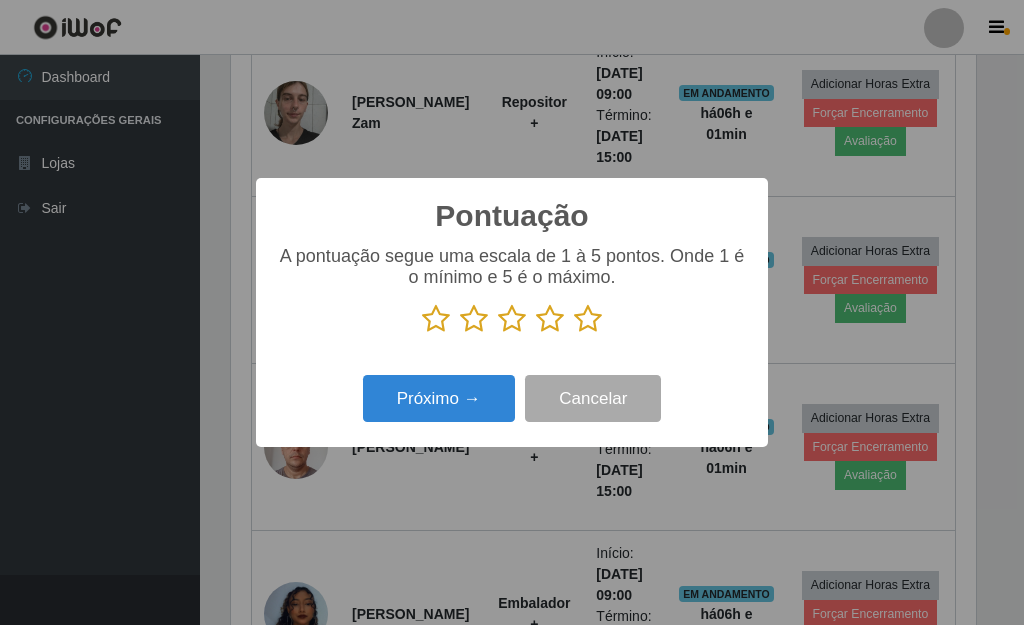 drag, startPoint x: 588, startPoint y: 322, endPoint x: 568, endPoint y: 332, distance: 22.36068 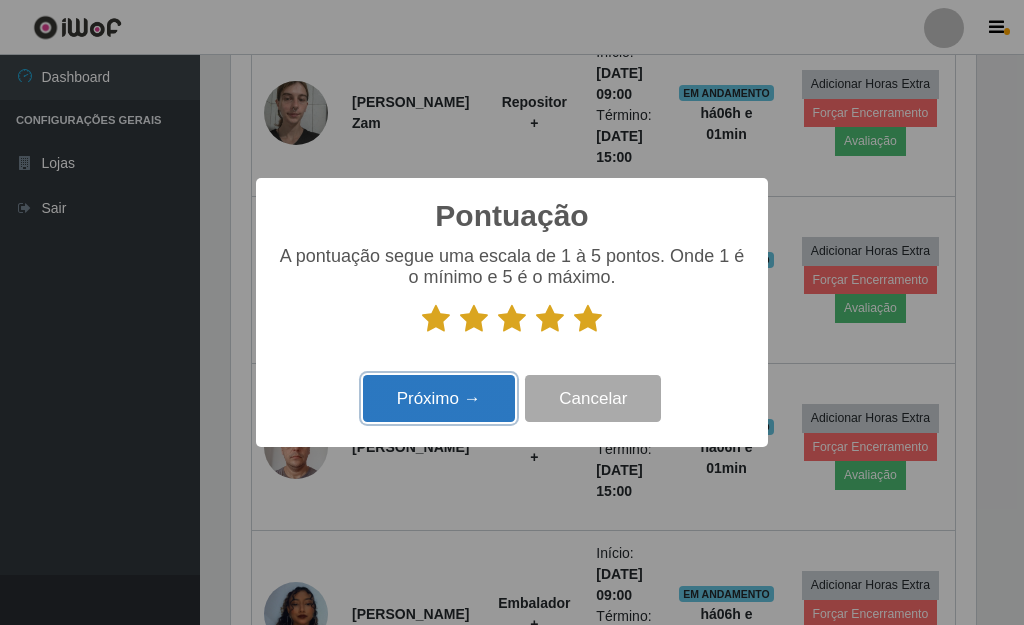 click on "Próximo →" at bounding box center (439, 398) 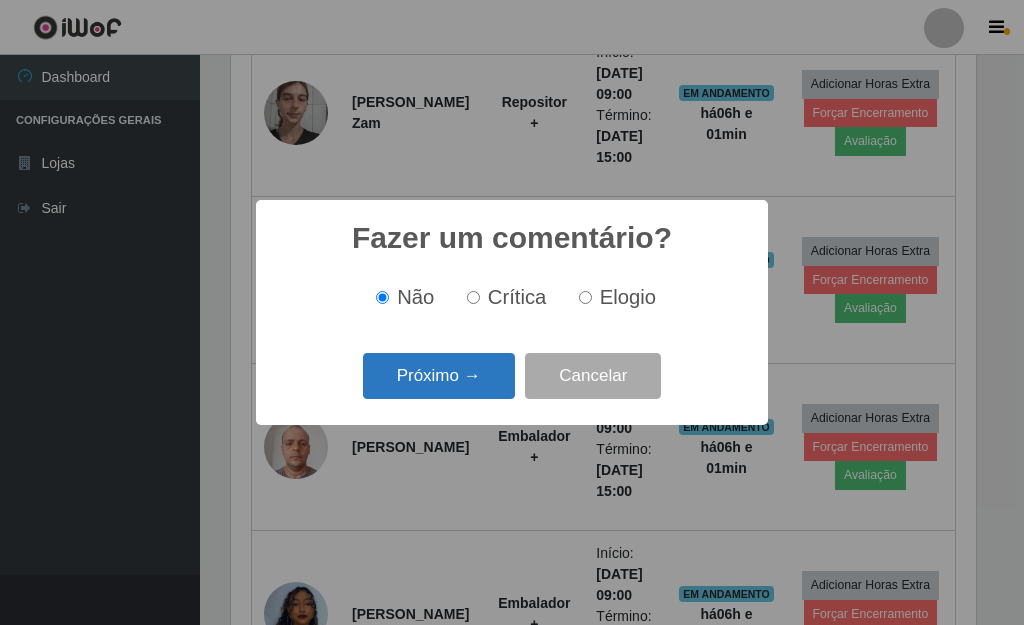 click on "Próximo →" at bounding box center (439, 376) 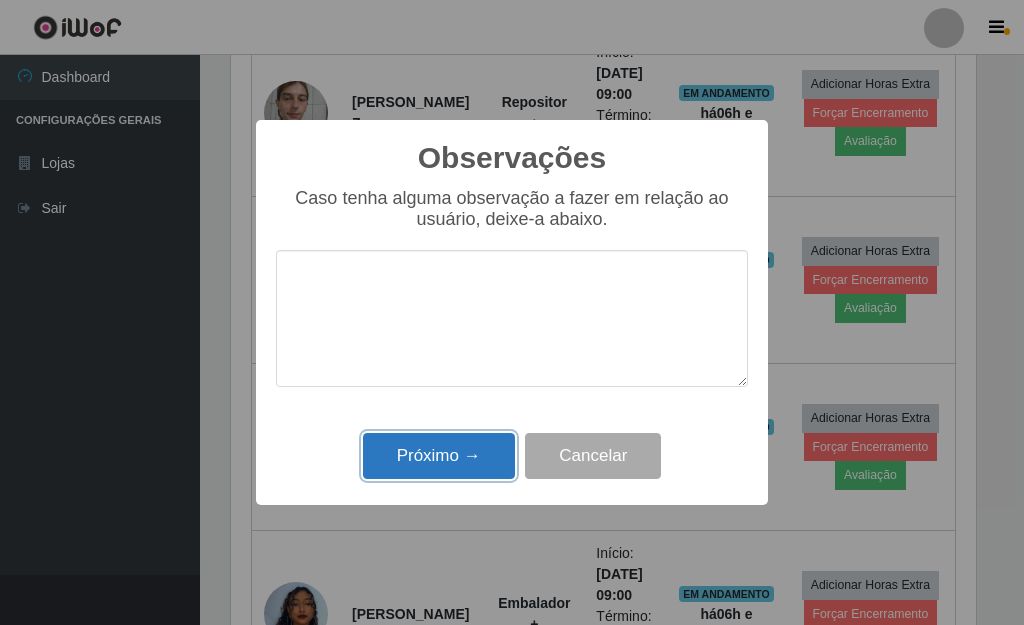 click on "Próximo →" at bounding box center [439, 456] 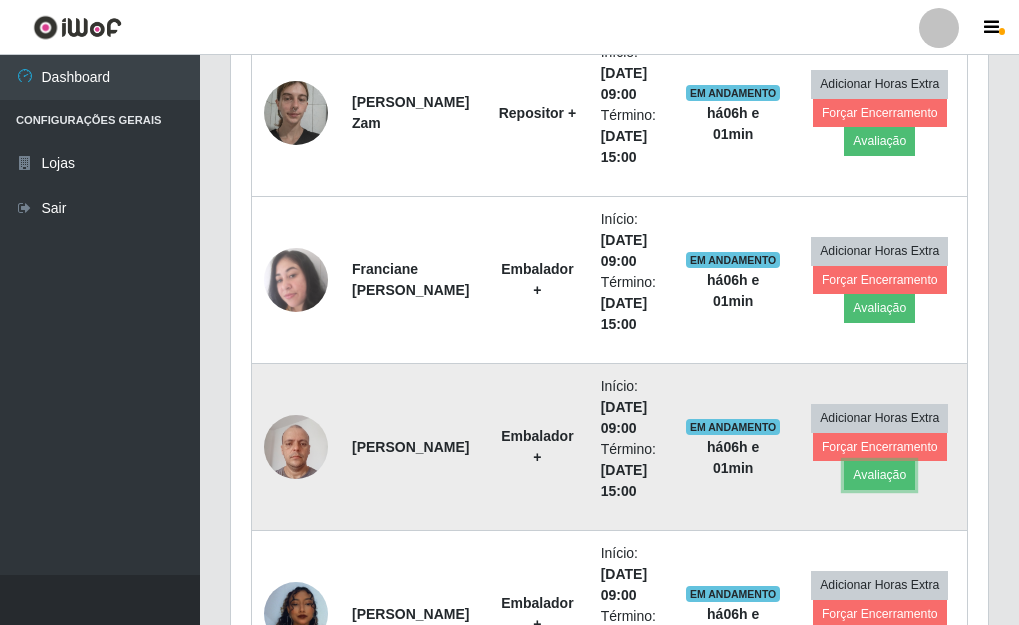 scroll, scrollTop: 999585, scrollLeft: 999243, axis: both 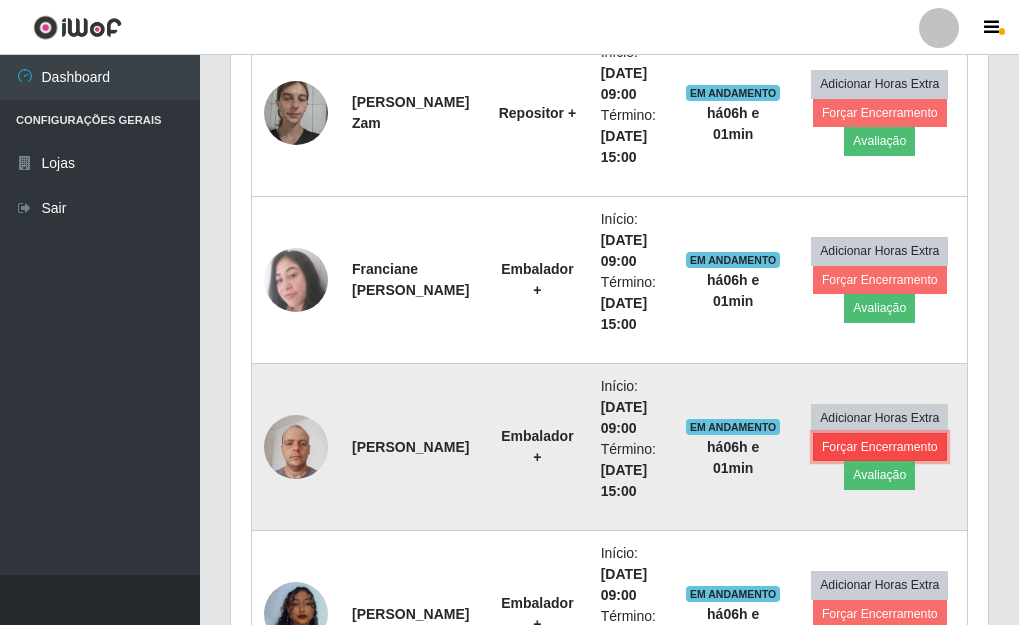 click on "Forçar Encerramento" at bounding box center [880, 447] 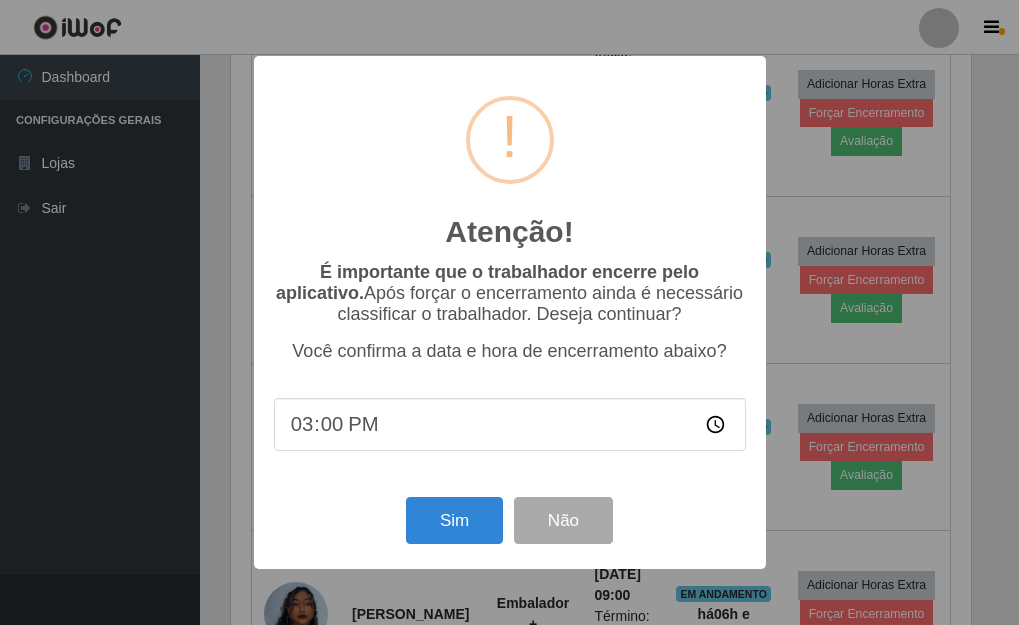scroll, scrollTop: 999585, scrollLeft: 999255, axis: both 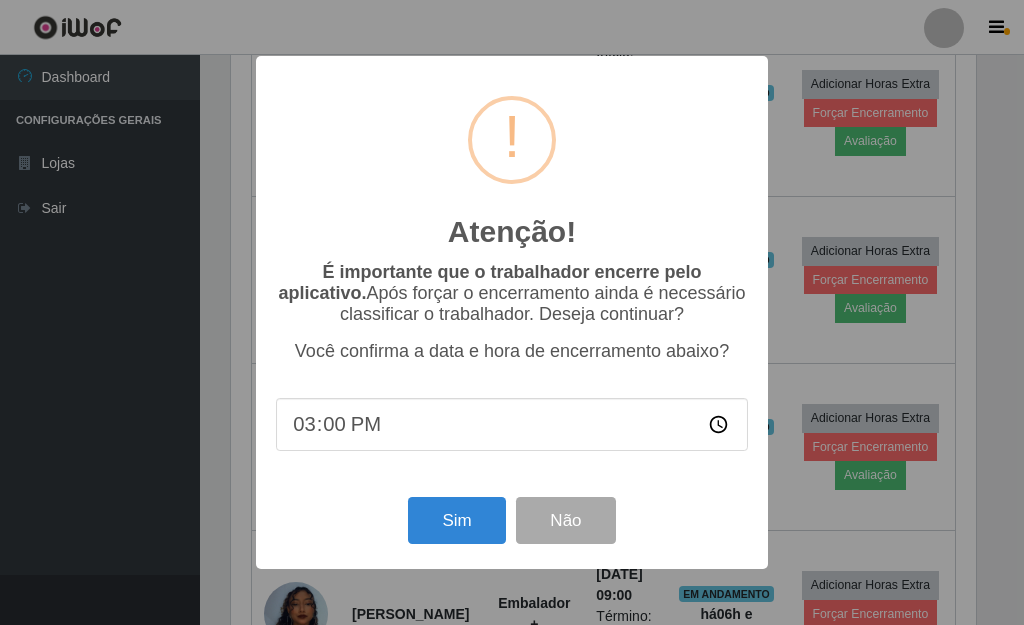click on "Sim Não" at bounding box center (512, 520) 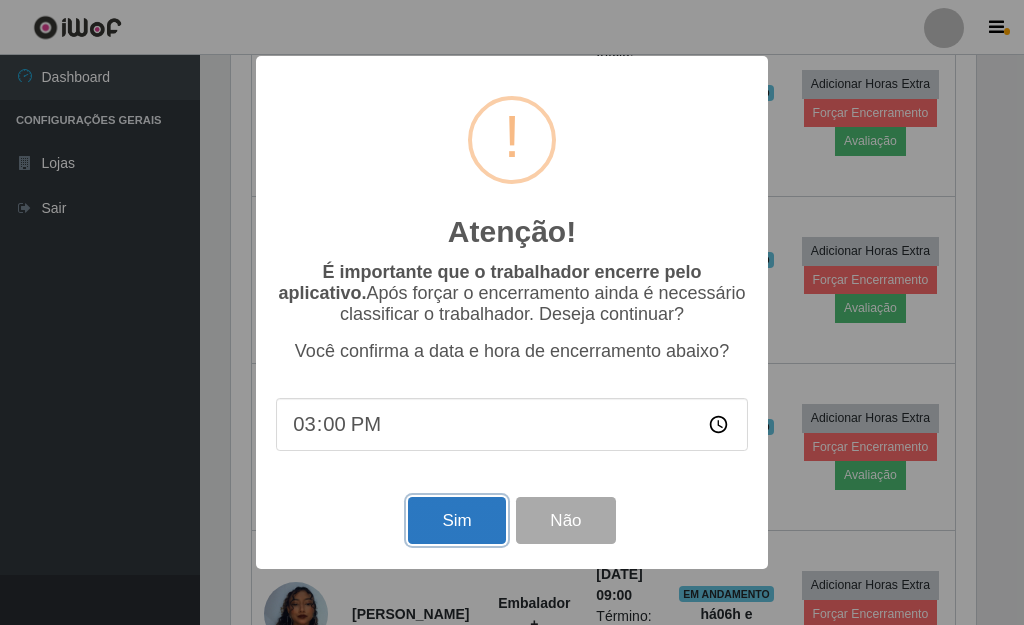 click on "Sim" at bounding box center [456, 520] 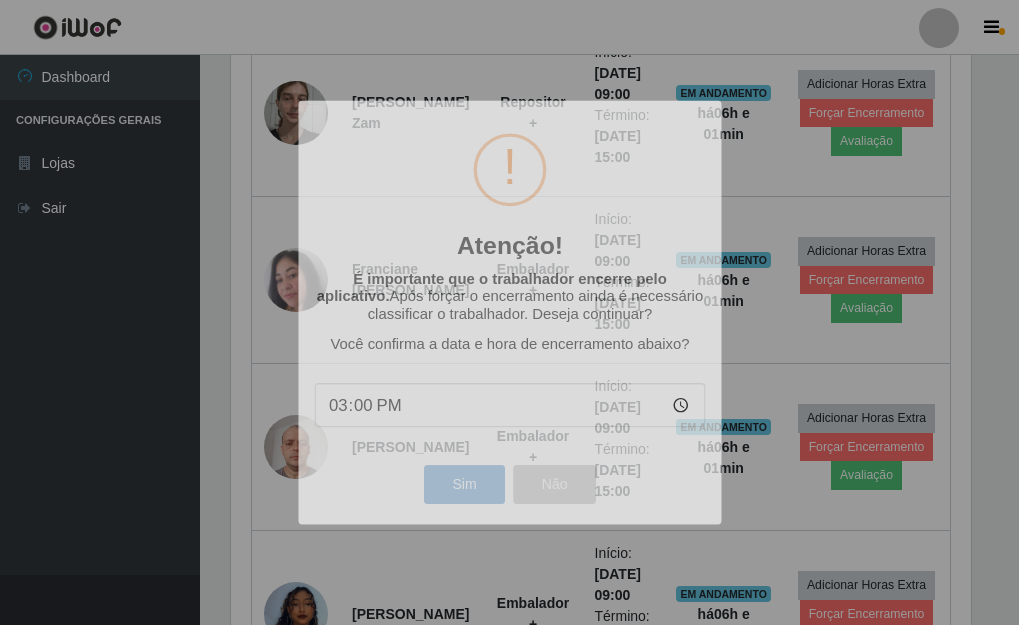 scroll, scrollTop: 999585, scrollLeft: 999243, axis: both 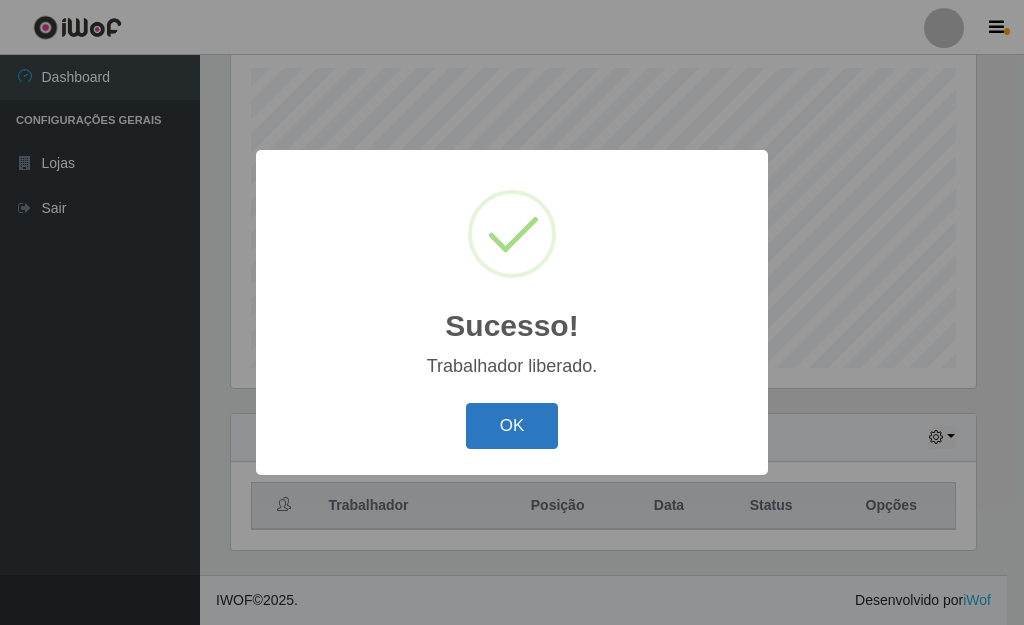 click on "OK" at bounding box center [512, 426] 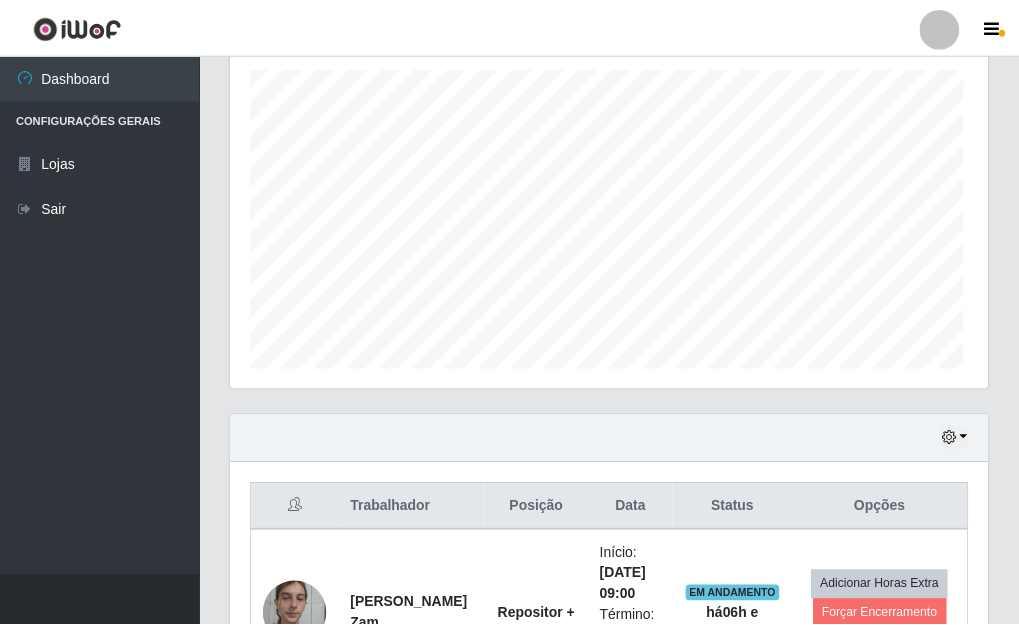 scroll, scrollTop: 999585, scrollLeft: 999243, axis: both 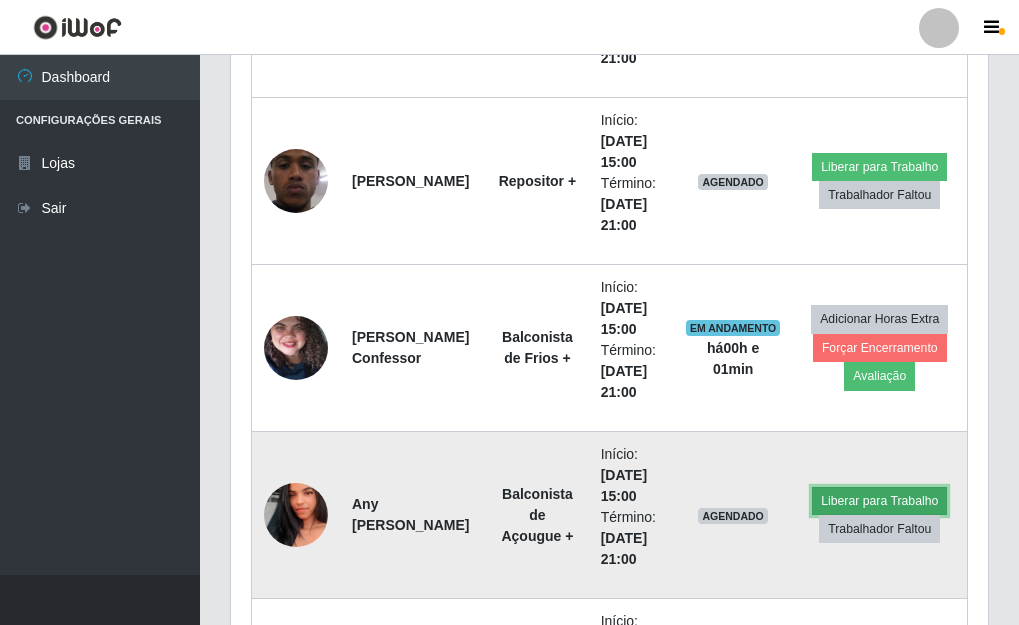 click on "Liberar para Trabalho" at bounding box center (879, 501) 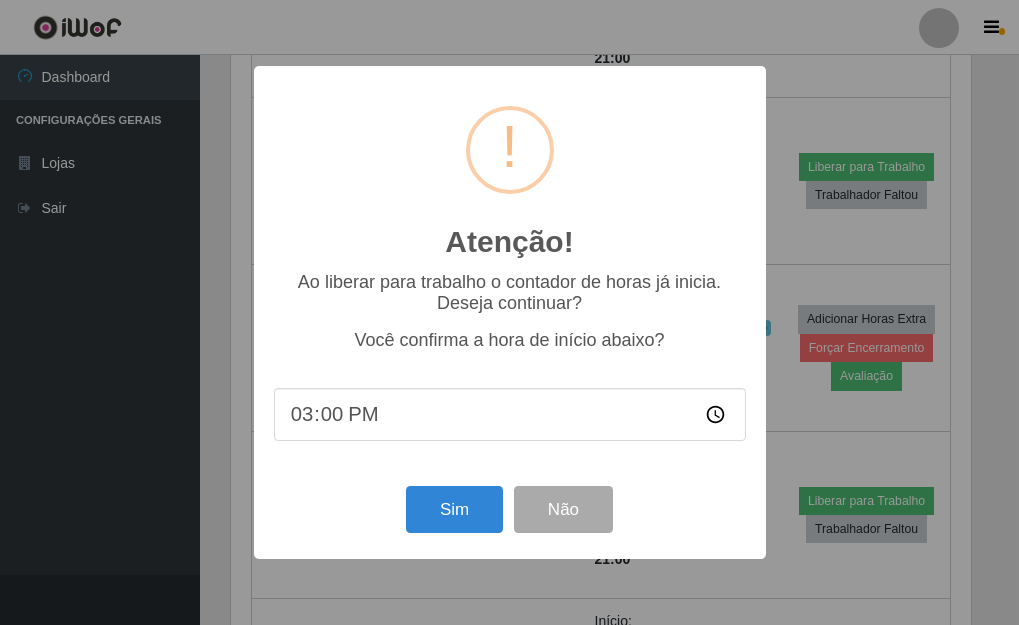 scroll, scrollTop: 999585, scrollLeft: 999255, axis: both 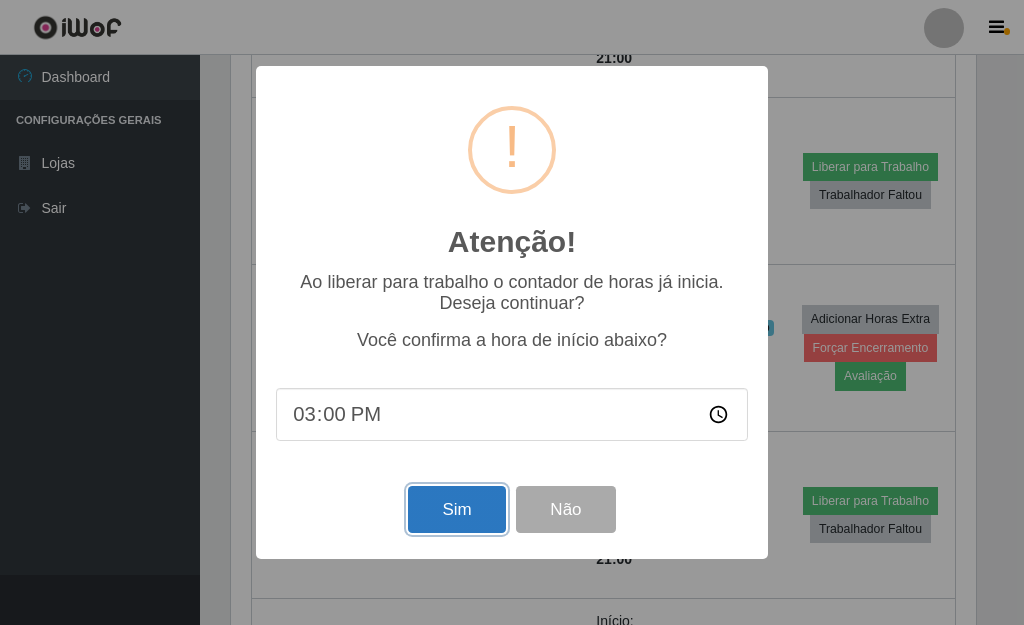 click on "Sim" at bounding box center (456, 509) 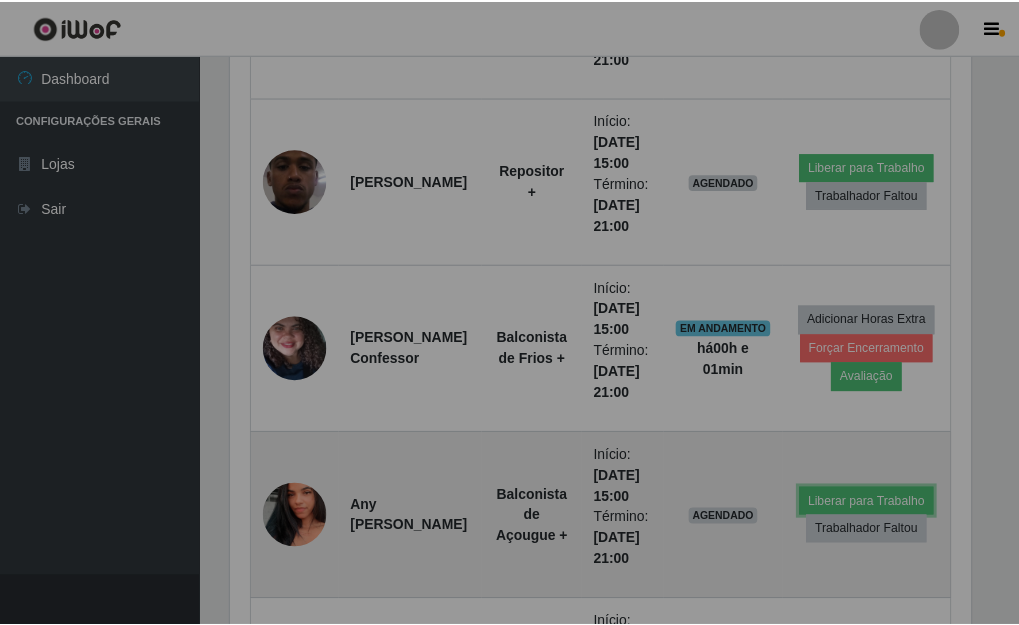 scroll 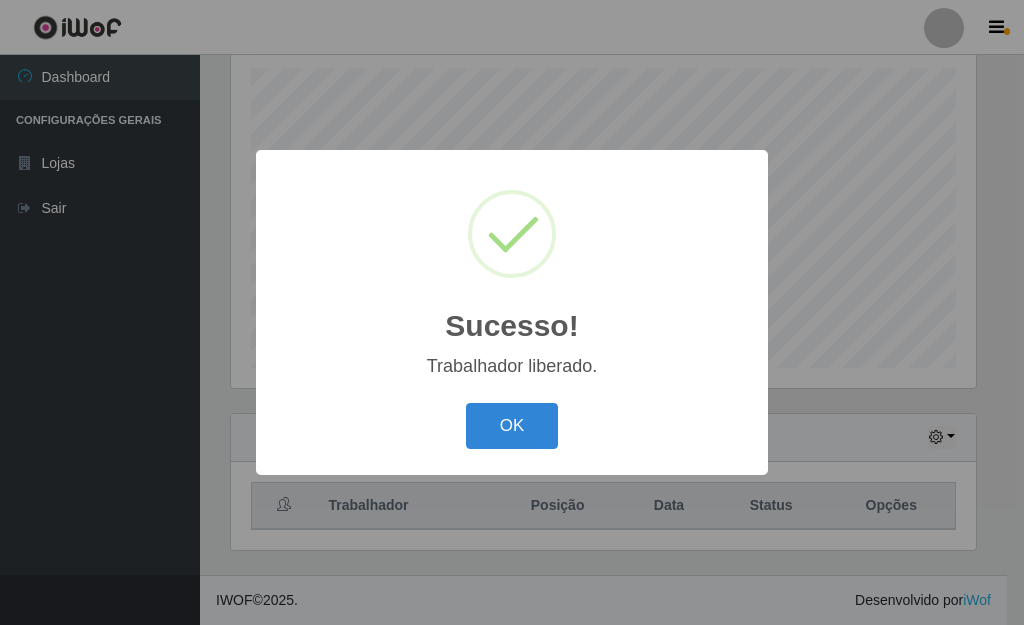 drag, startPoint x: 525, startPoint y: 434, endPoint x: 569, endPoint y: 495, distance: 75.21303 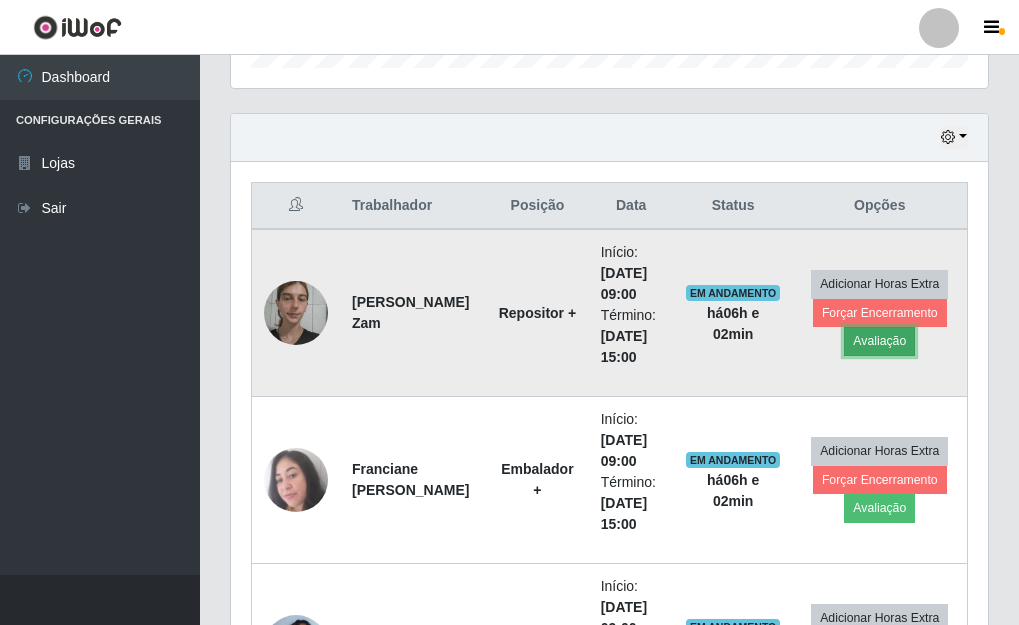 click on "Avaliação" at bounding box center (879, 341) 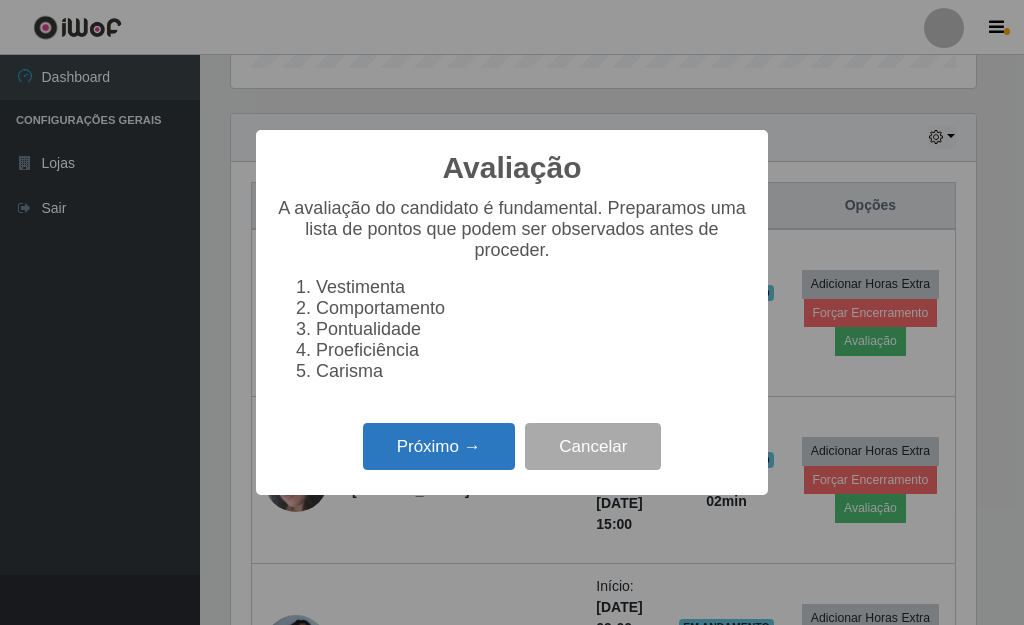 click on "Próximo →" at bounding box center (439, 446) 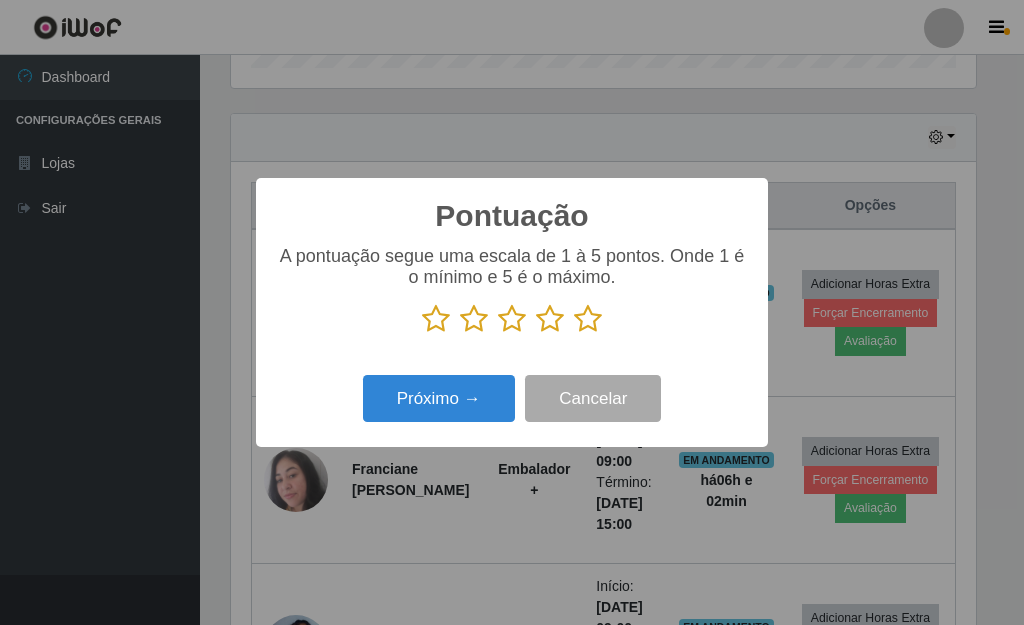 click at bounding box center [588, 319] 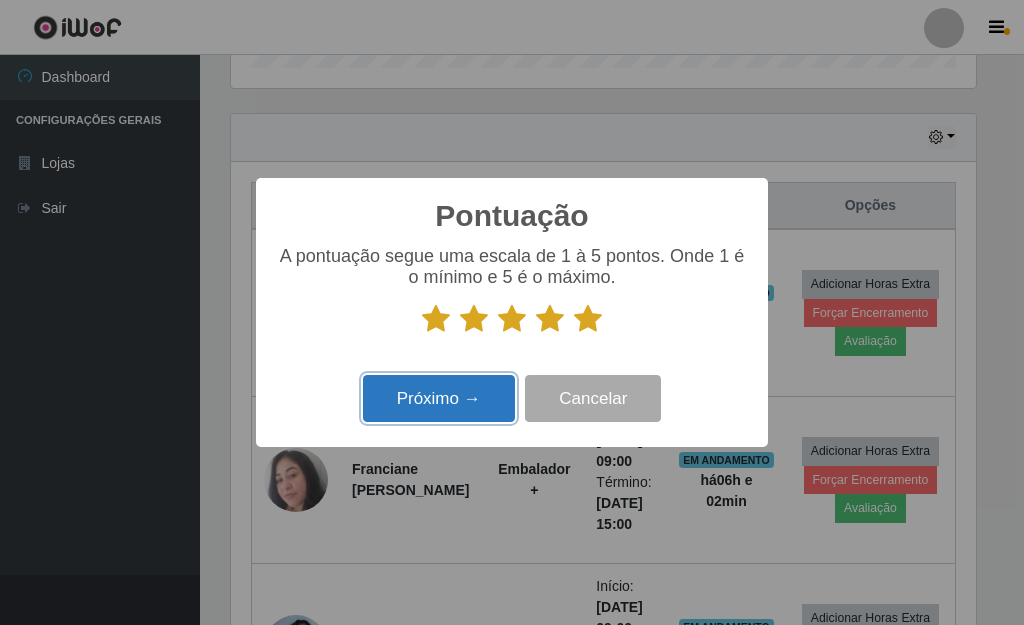 click on "Próximo →" at bounding box center [439, 398] 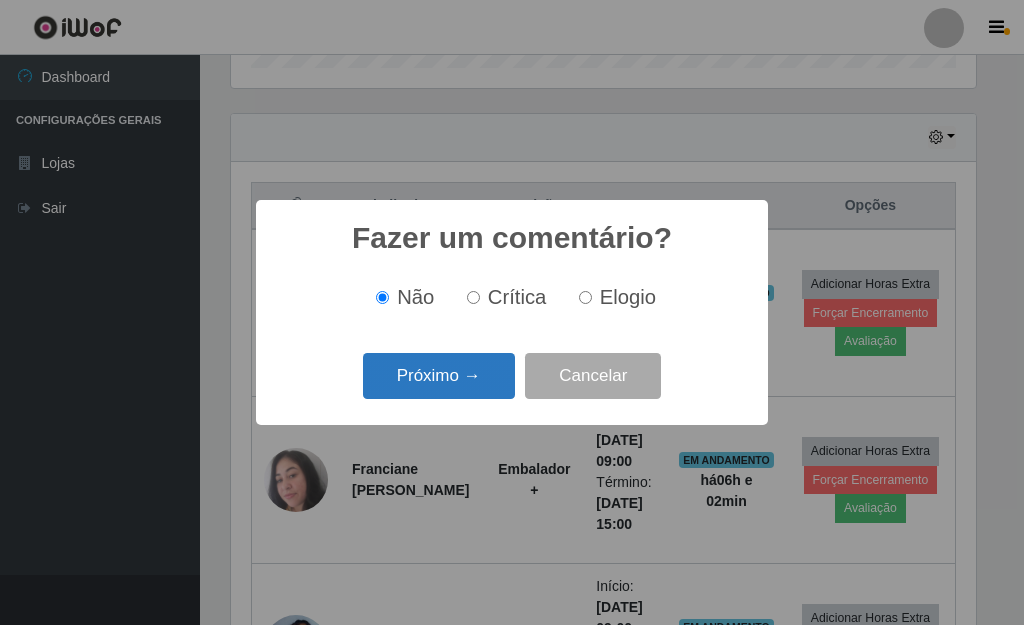 click on "Próximo →" at bounding box center [439, 376] 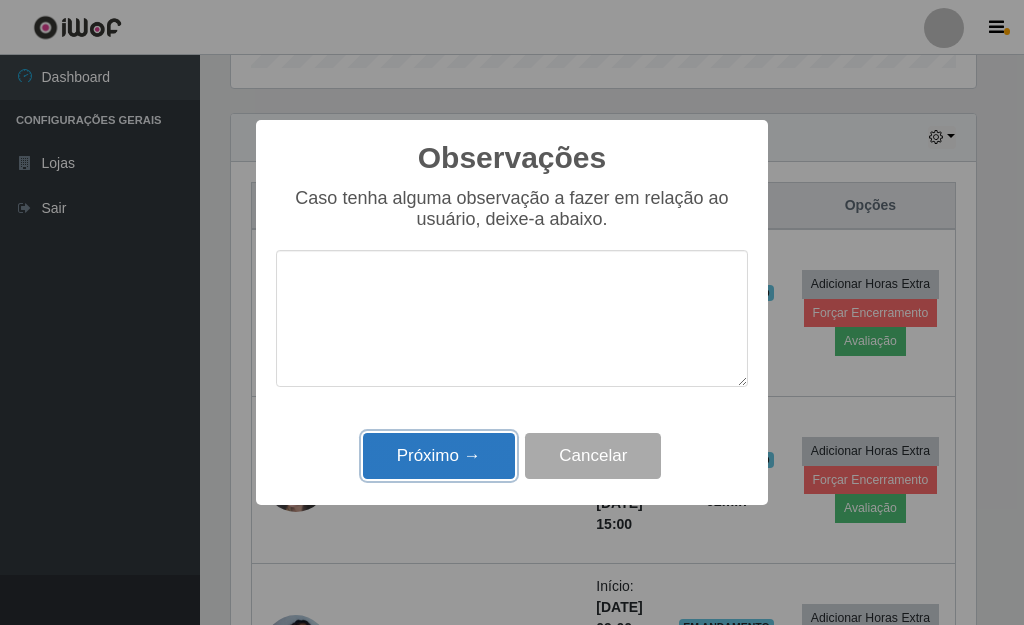 click on "Próximo →" at bounding box center (439, 456) 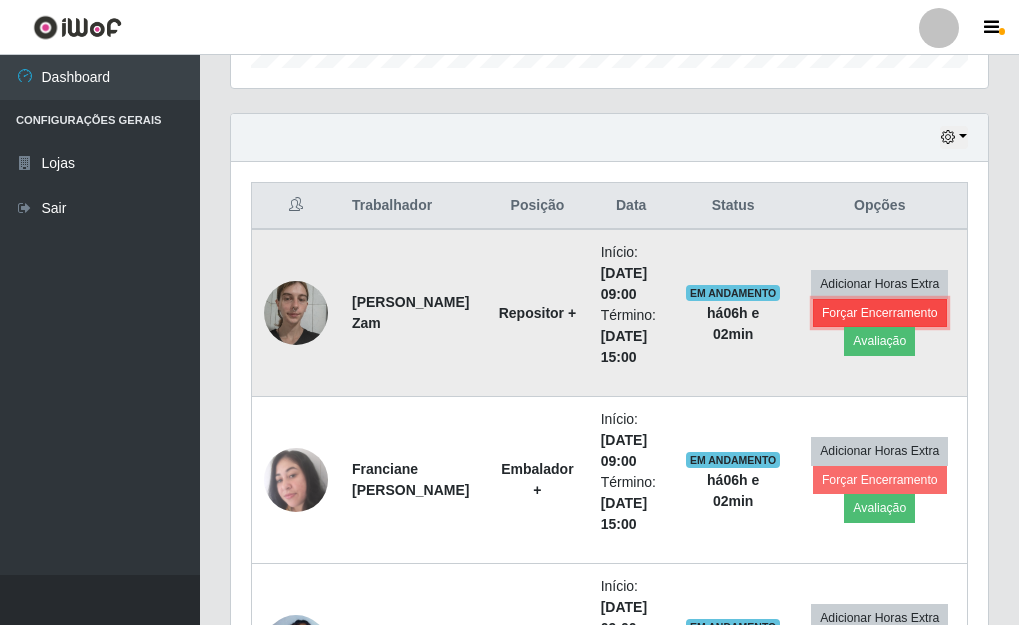 click on "Forçar Encerramento" at bounding box center [880, 313] 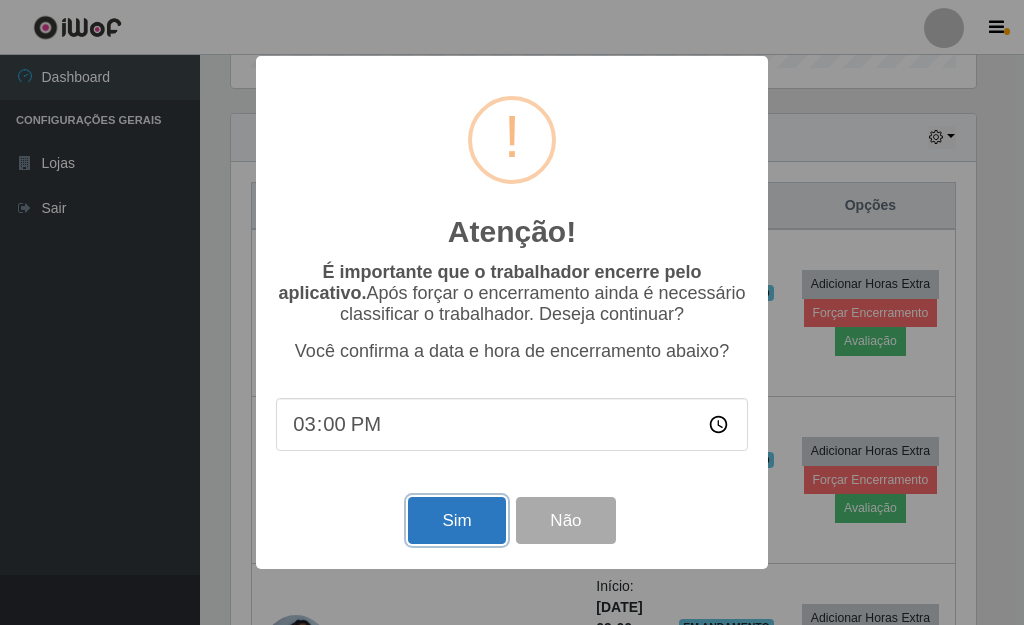 click on "Sim" at bounding box center (456, 520) 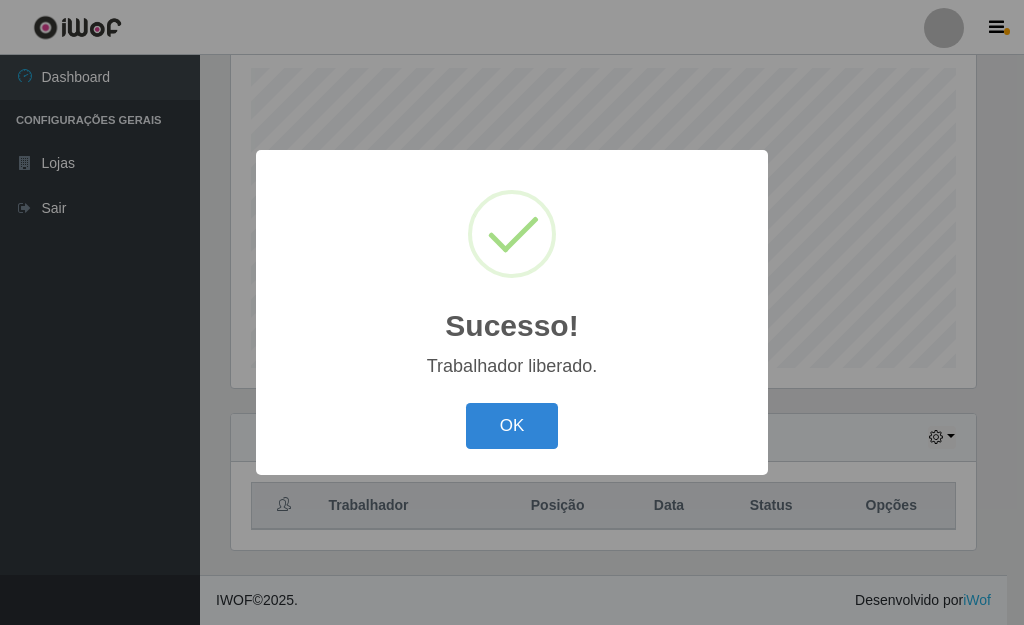 drag, startPoint x: 542, startPoint y: 439, endPoint x: 610, endPoint y: 456, distance: 70.0928 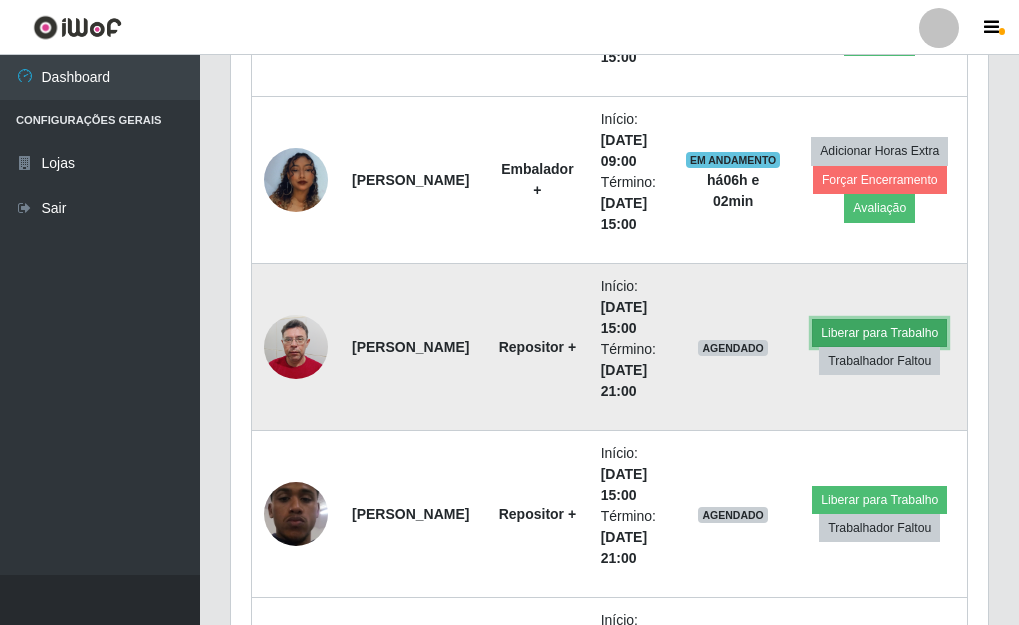 click on "Liberar para Trabalho" at bounding box center [879, 333] 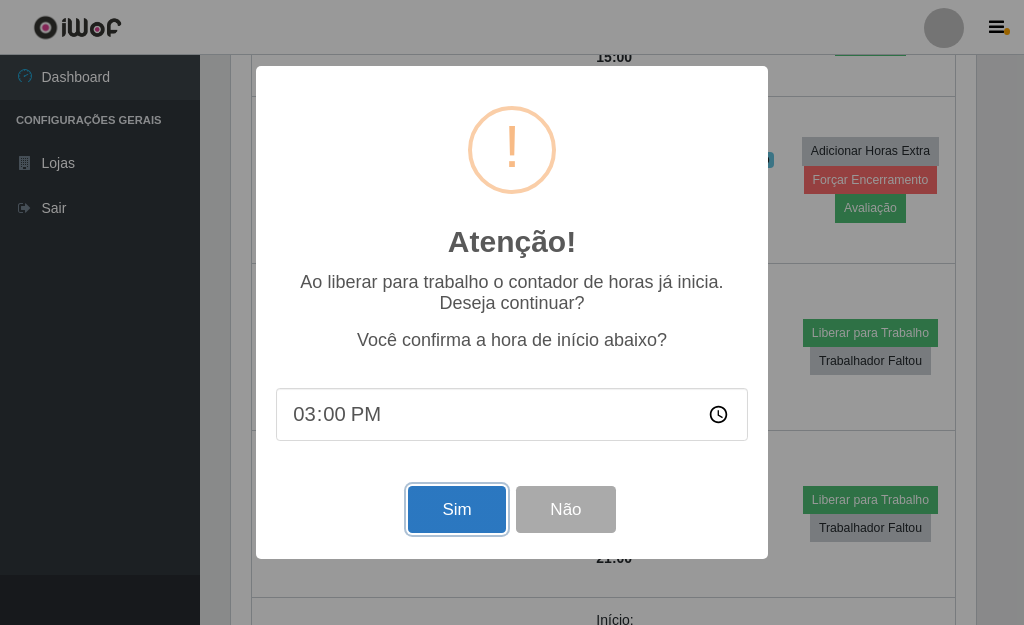 click on "Sim" at bounding box center (456, 509) 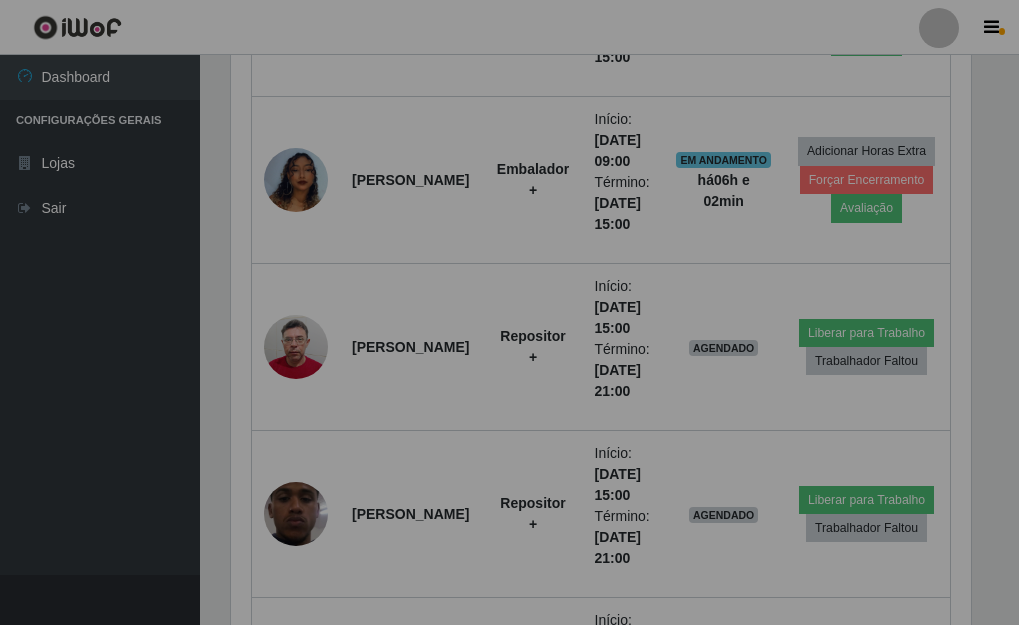 scroll, scrollTop: 999585, scrollLeft: 999243, axis: both 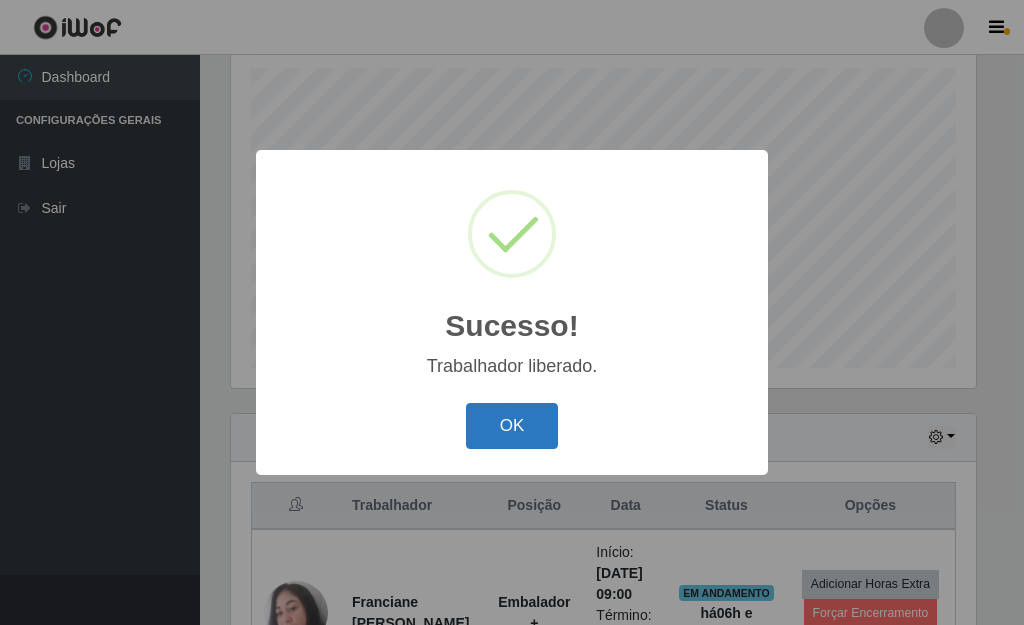 click on "Sucesso! × Trabalhador liberado. OK Cancel" at bounding box center (512, 312) 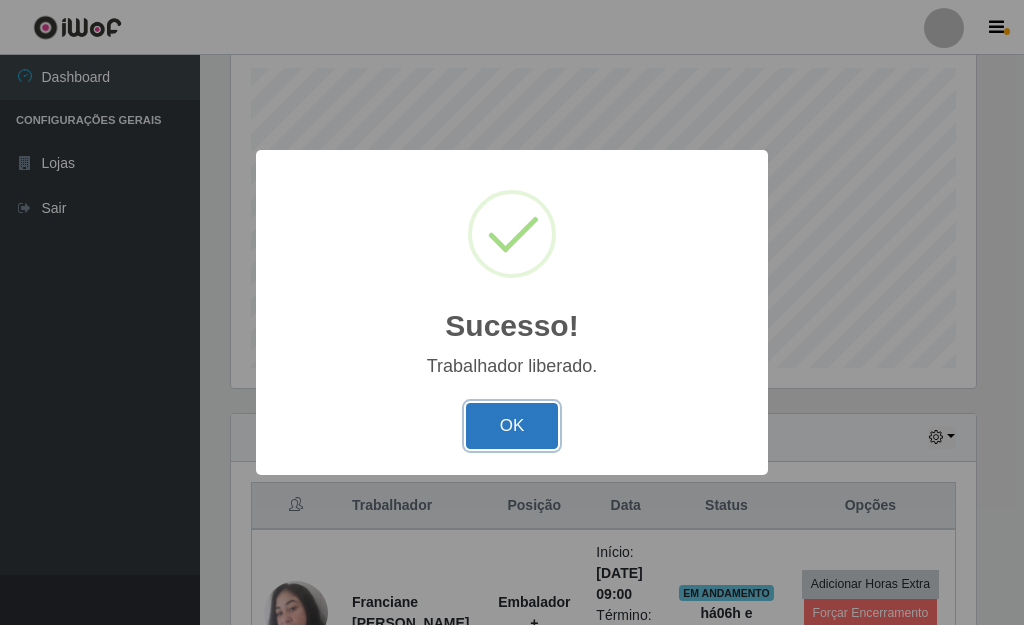 click on "OK" at bounding box center (512, 426) 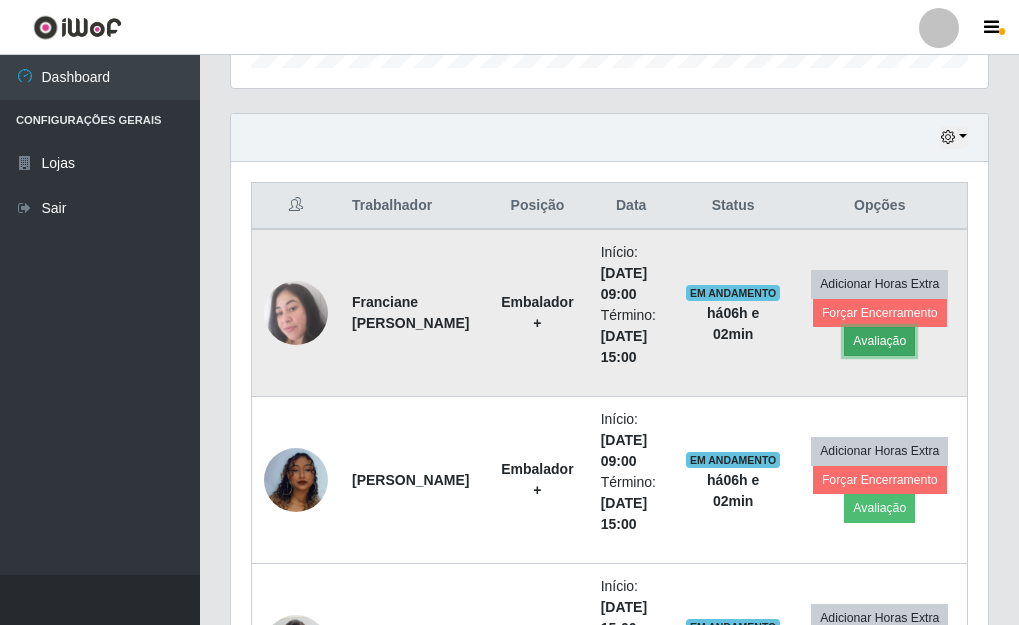 click on "Avaliação" at bounding box center (879, 341) 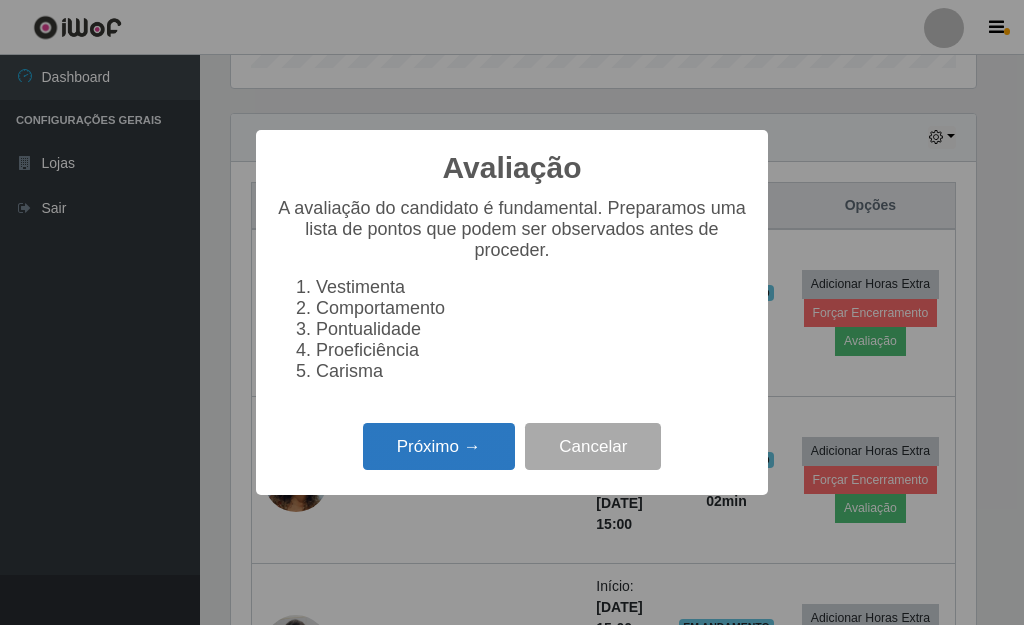 click on "Próximo →" at bounding box center (439, 446) 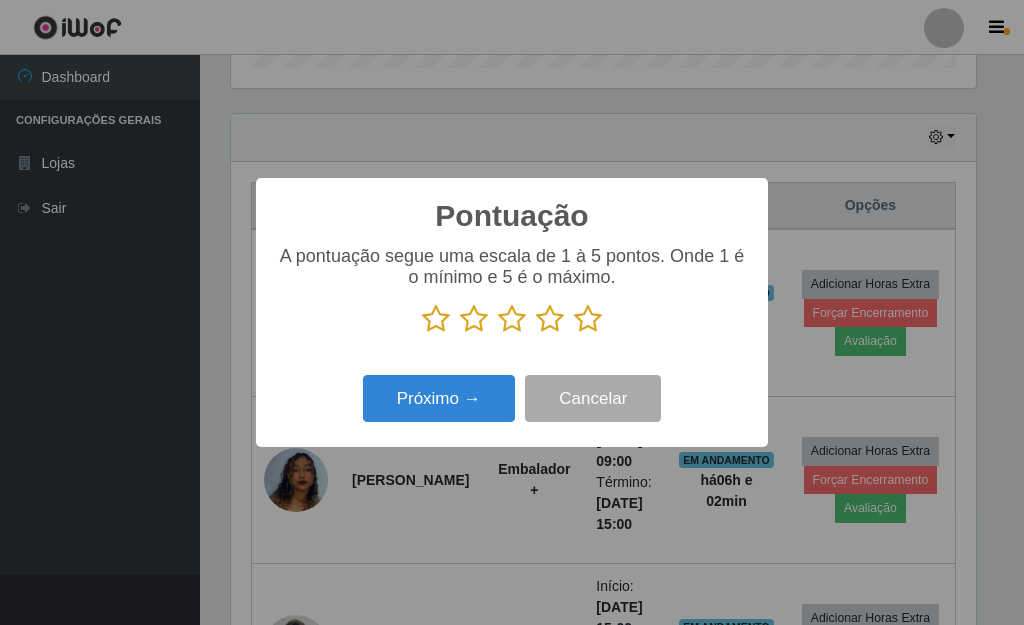 click at bounding box center (588, 319) 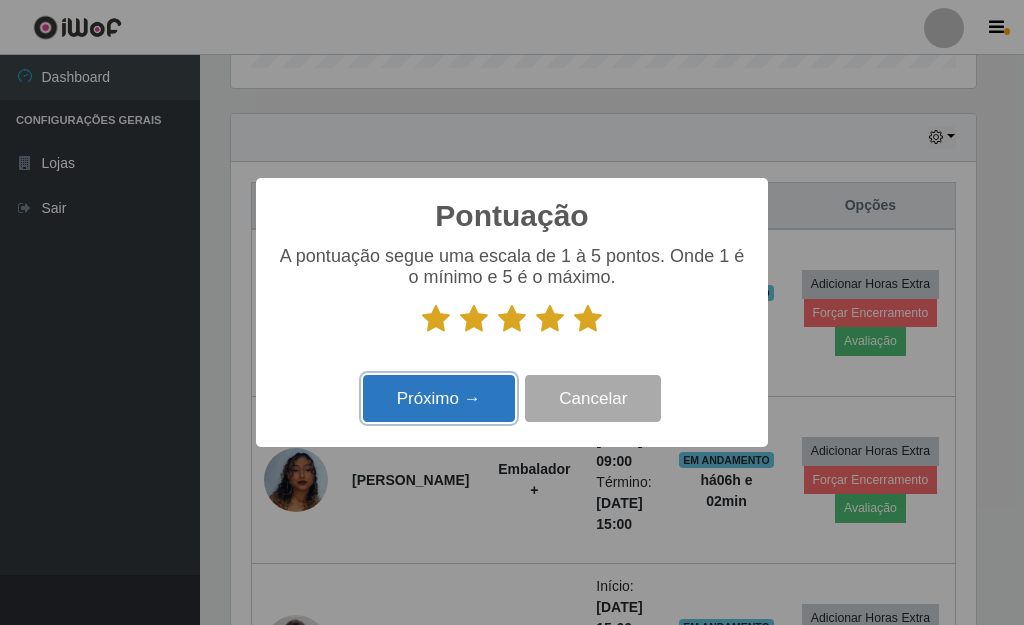 click on "Próximo →" at bounding box center [439, 398] 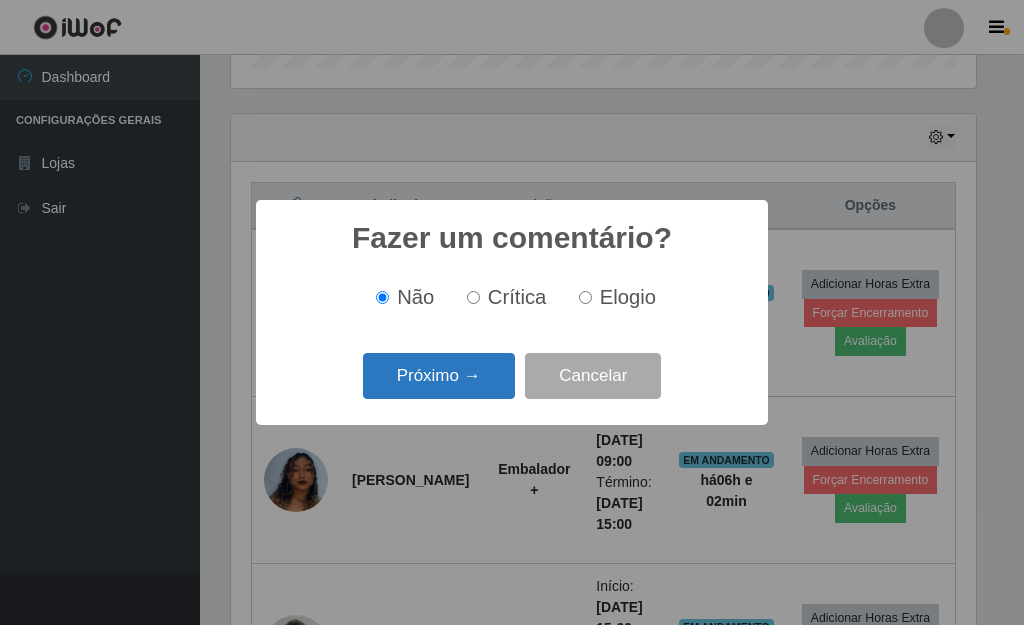 click on "Próximo →" at bounding box center [439, 376] 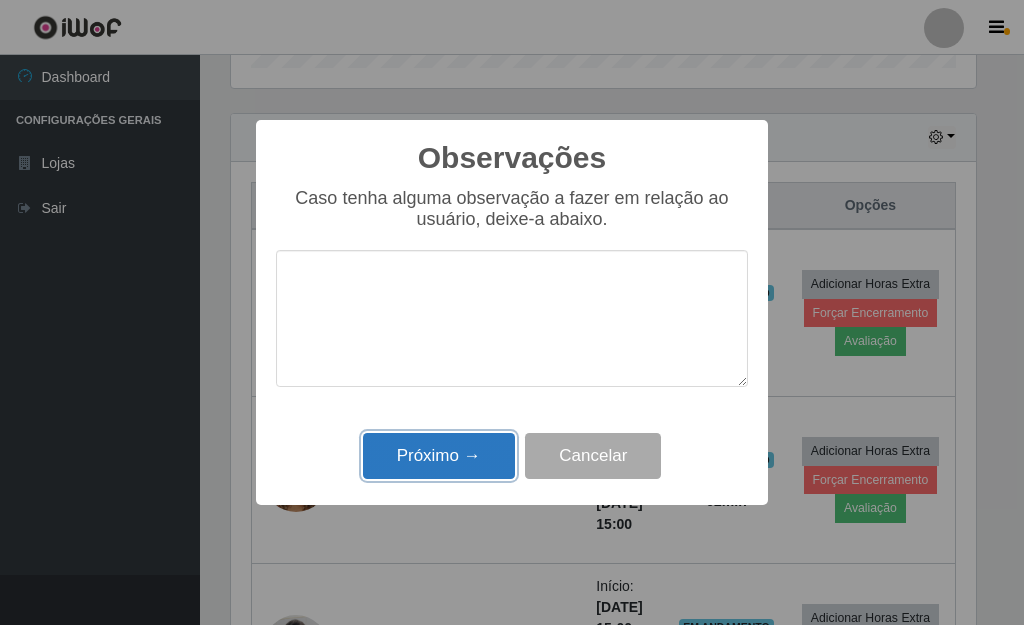 click on "Próximo →" at bounding box center [439, 456] 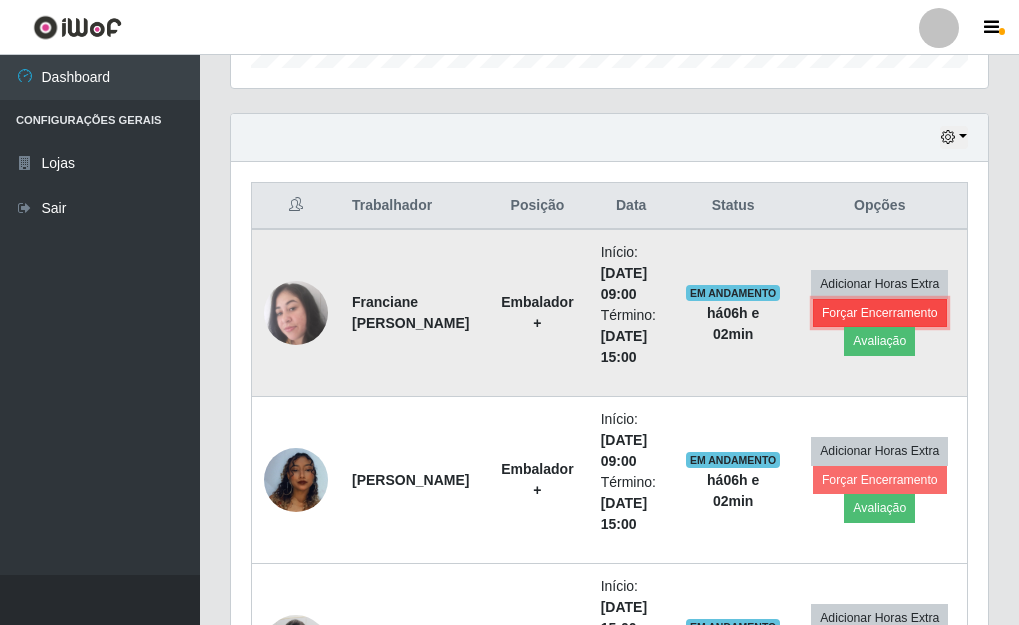 click on "Forçar Encerramento" at bounding box center [880, 313] 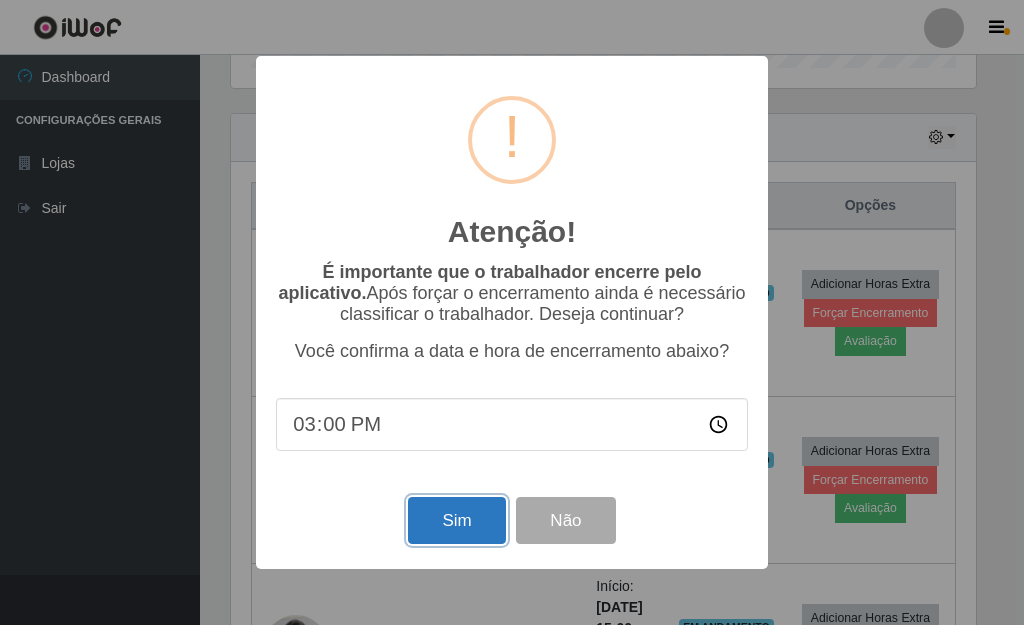 click on "Sim" at bounding box center (456, 520) 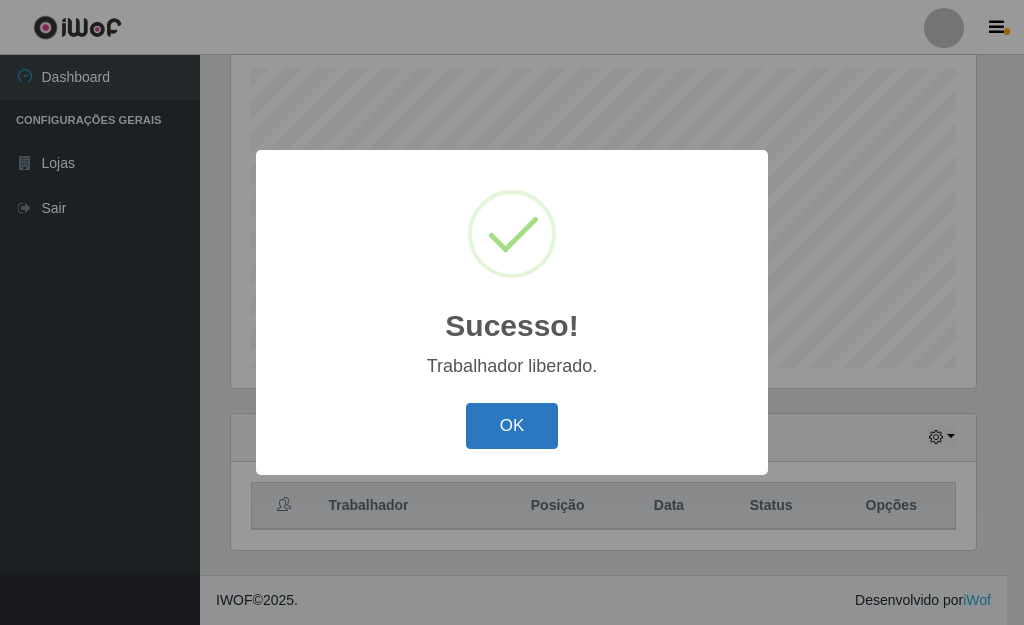 click on "OK" at bounding box center (512, 426) 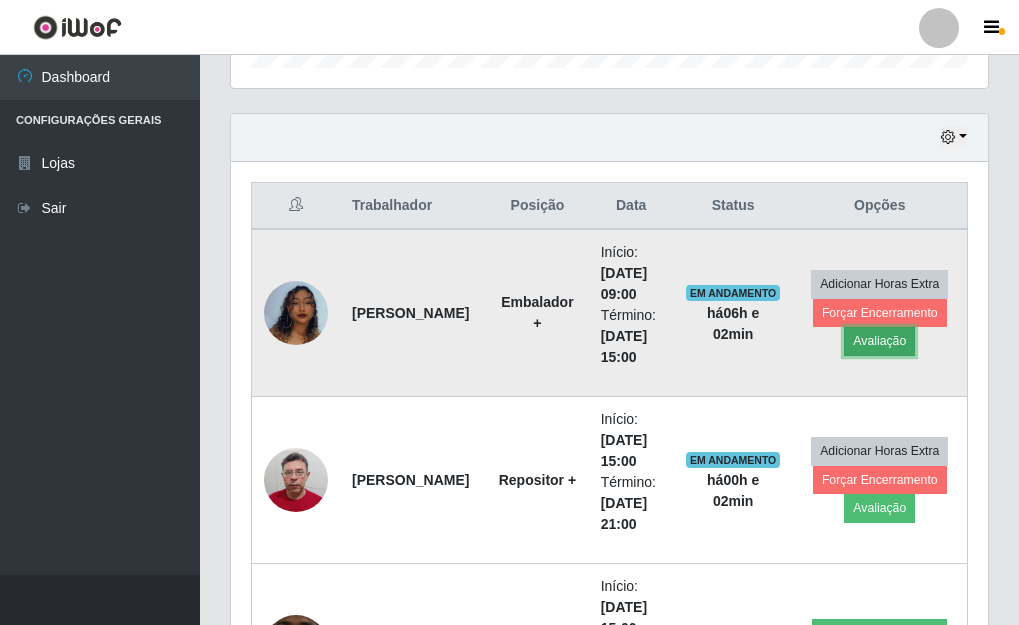 click on "Avaliação" at bounding box center [879, 341] 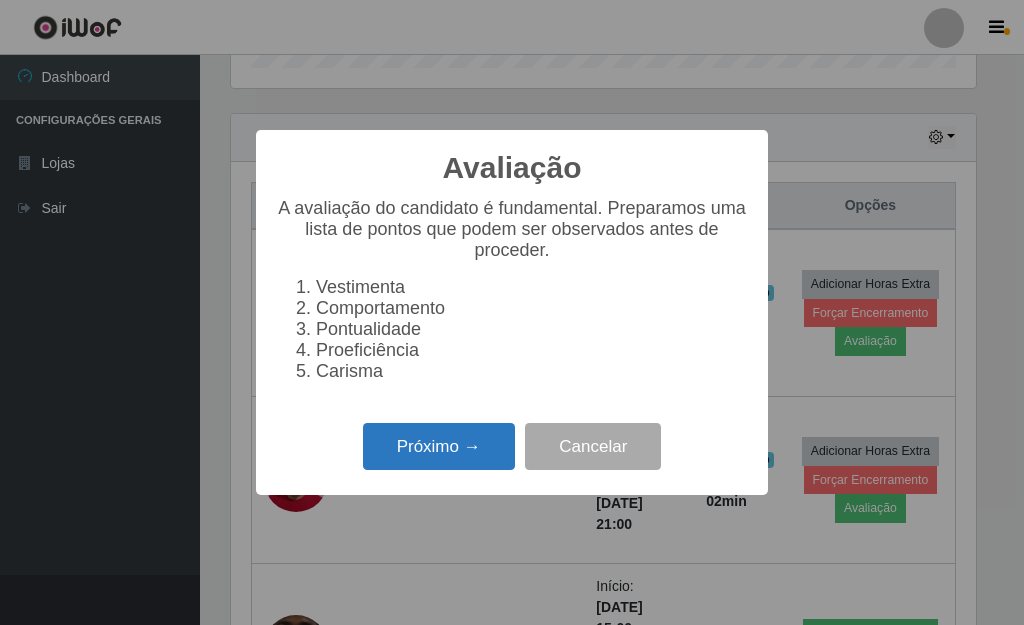click on "Próximo →" at bounding box center [439, 446] 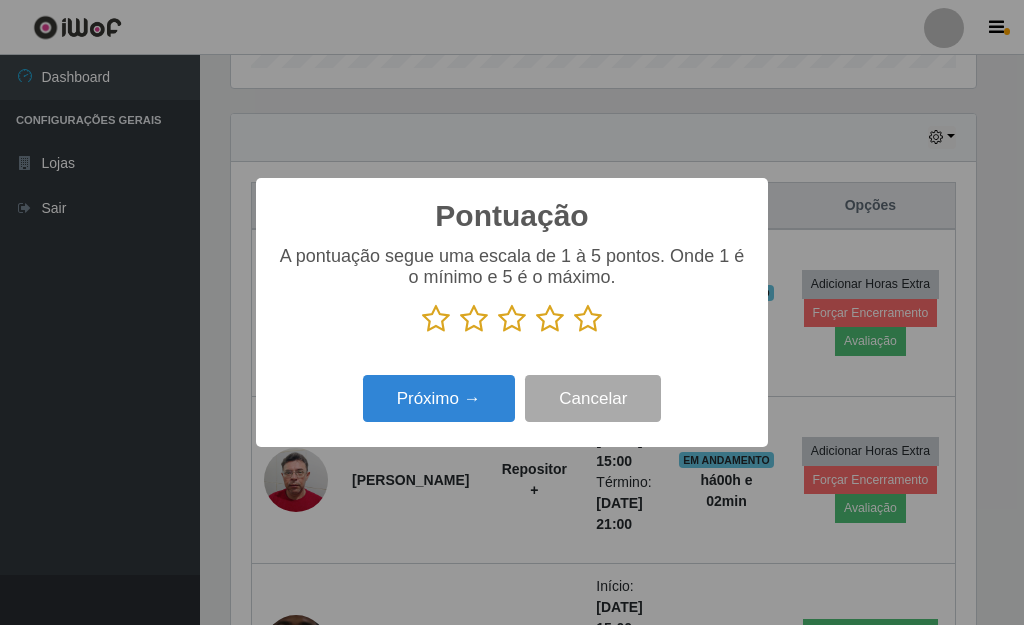 click at bounding box center (588, 319) 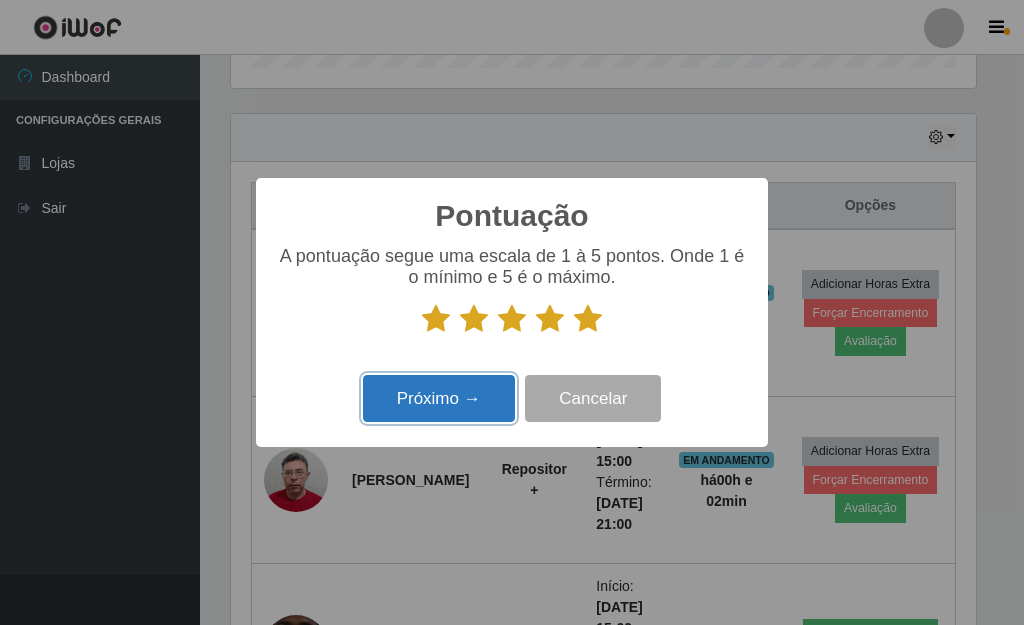 click on "Próximo →" at bounding box center [439, 398] 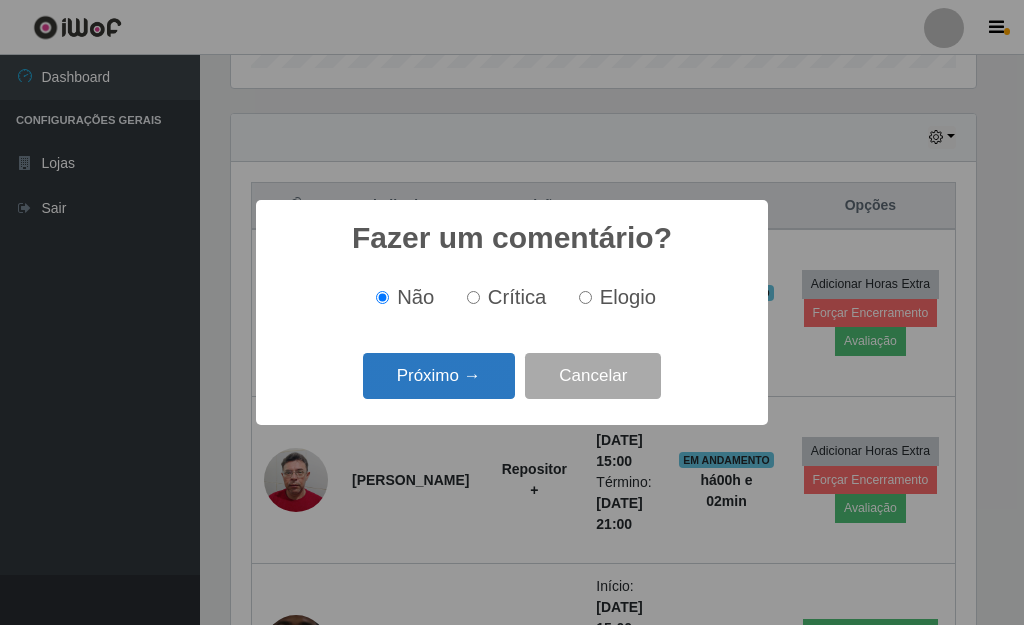 click on "Próximo →" at bounding box center [439, 376] 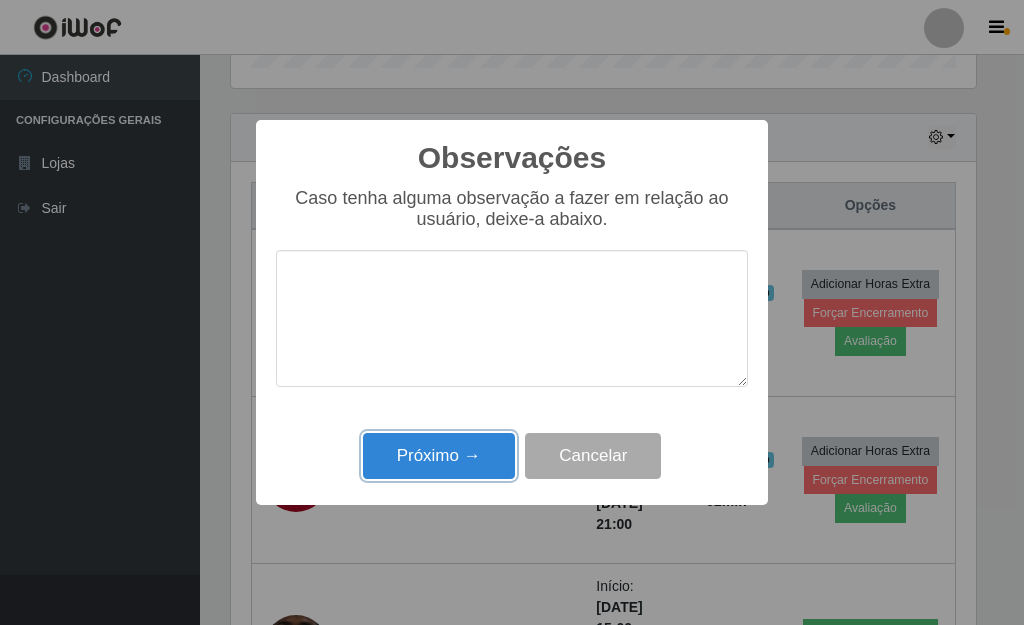 drag, startPoint x: 402, startPoint y: 453, endPoint x: 541, endPoint y: 442, distance: 139.43457 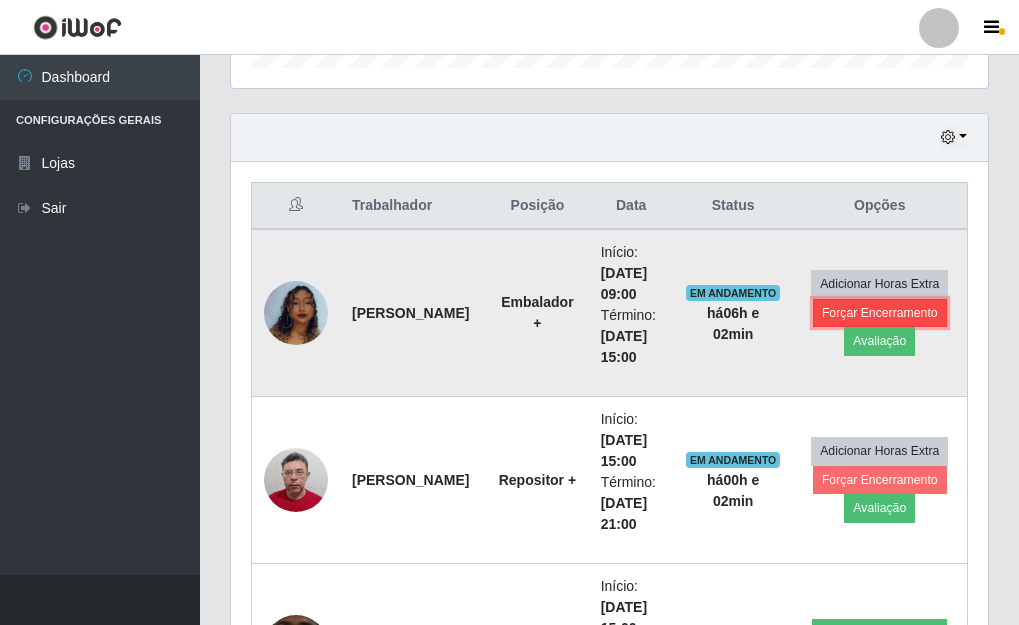 click on "Forçar Encerramento" at bounding box center [880, 313] 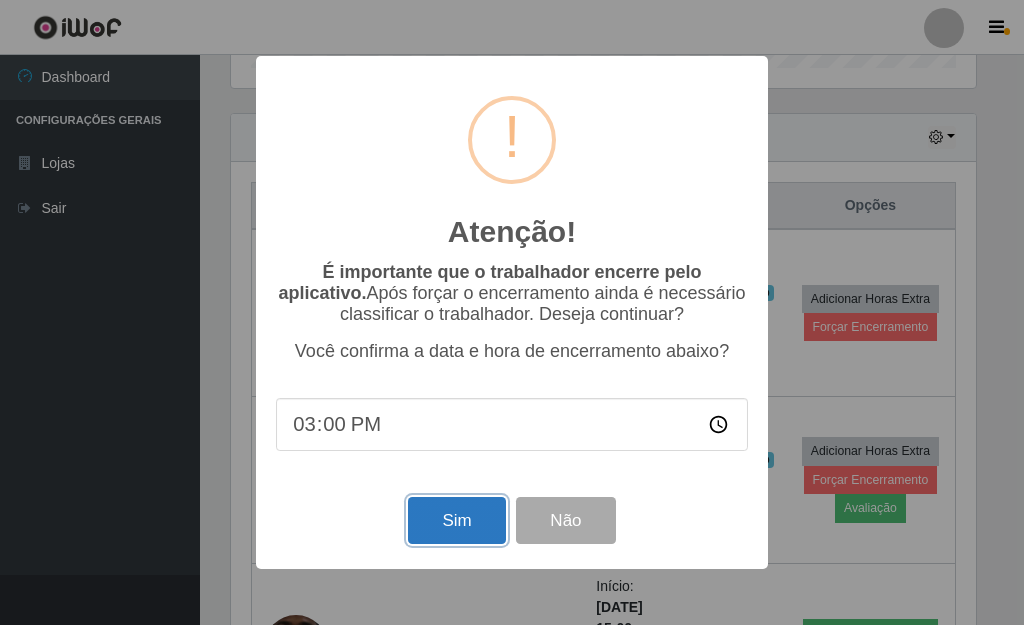 click on "Sim" at bounding box center [456, 520] 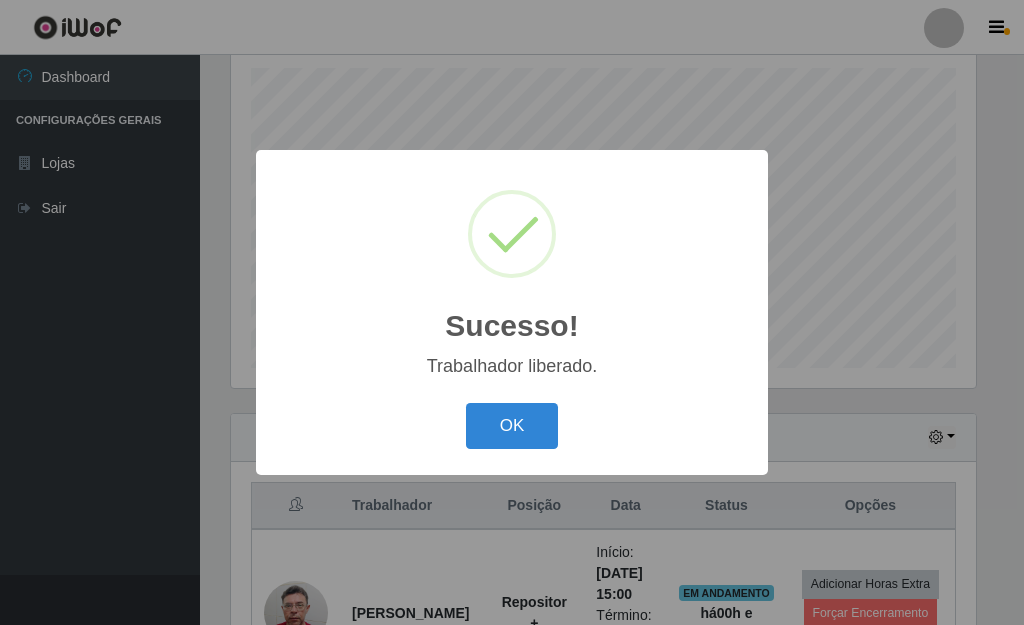 click on "OK" at bounding box center [512, 426] 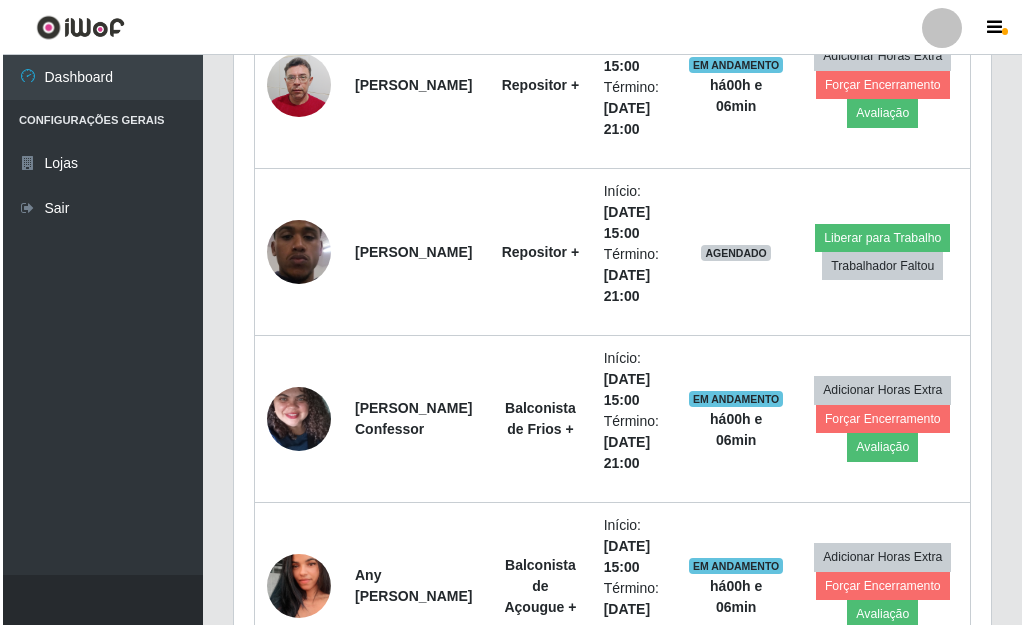 scroll, scrollTop: 916, scrollLeft: 0, axis: vertical 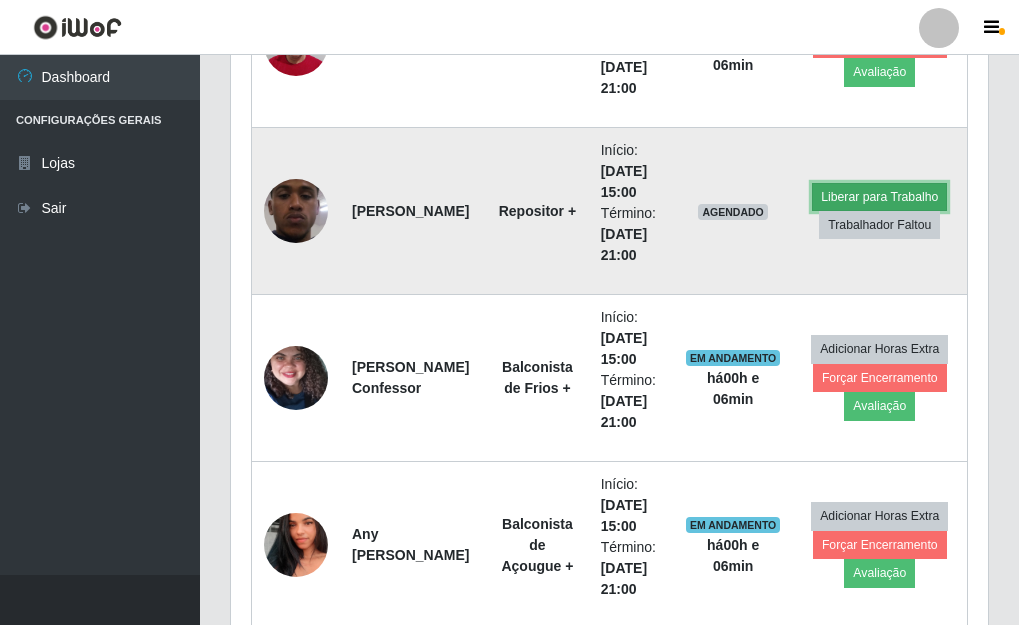 click on "Liberar para Trabalho" at bounding box center (879, 197) 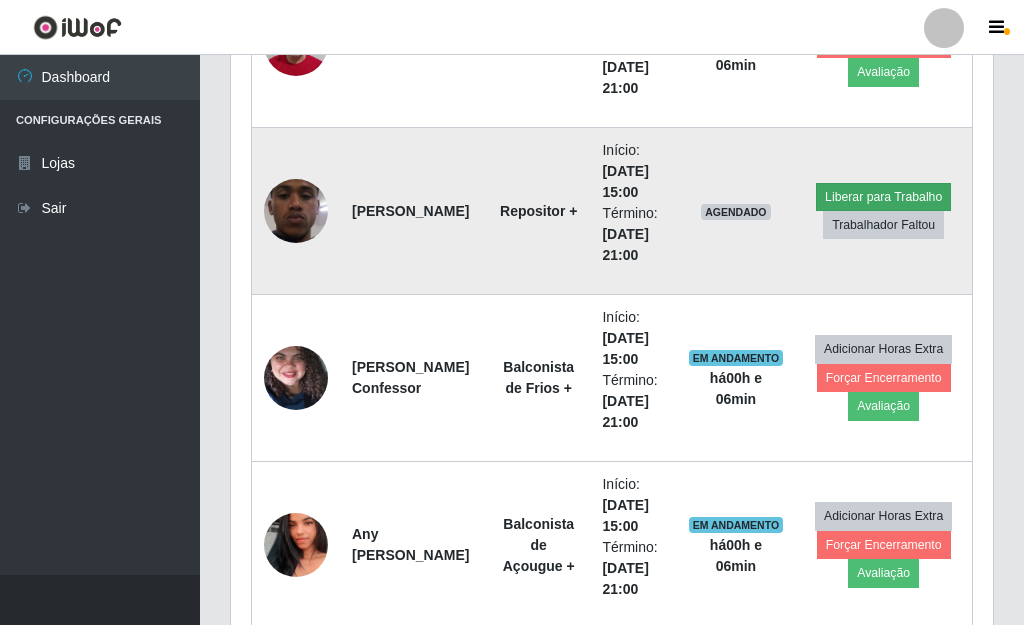 scroll, scrollTop: 999585, scrollLeft: 999255, axis: both 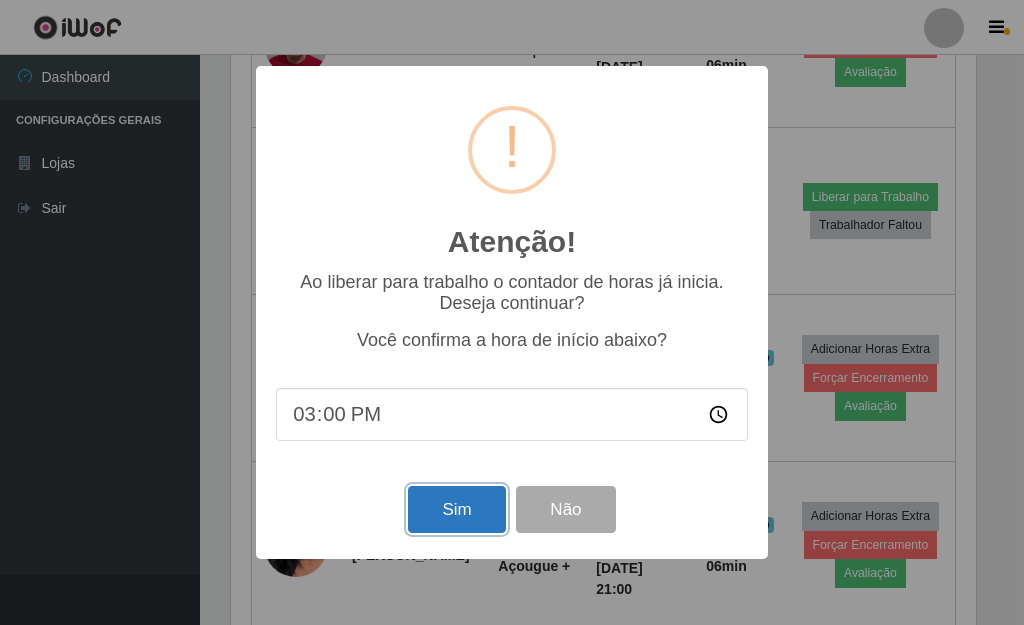 click on "Sim" at bounding box center (456, 509) 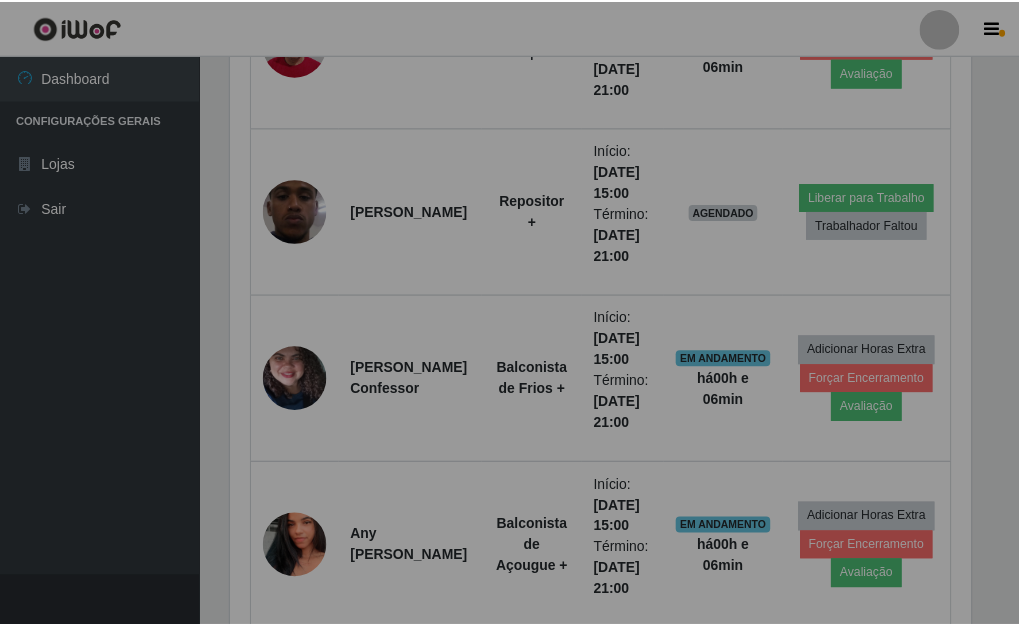 scroll, scrollTop: 999585, scrollLeft: 999243, axis: both 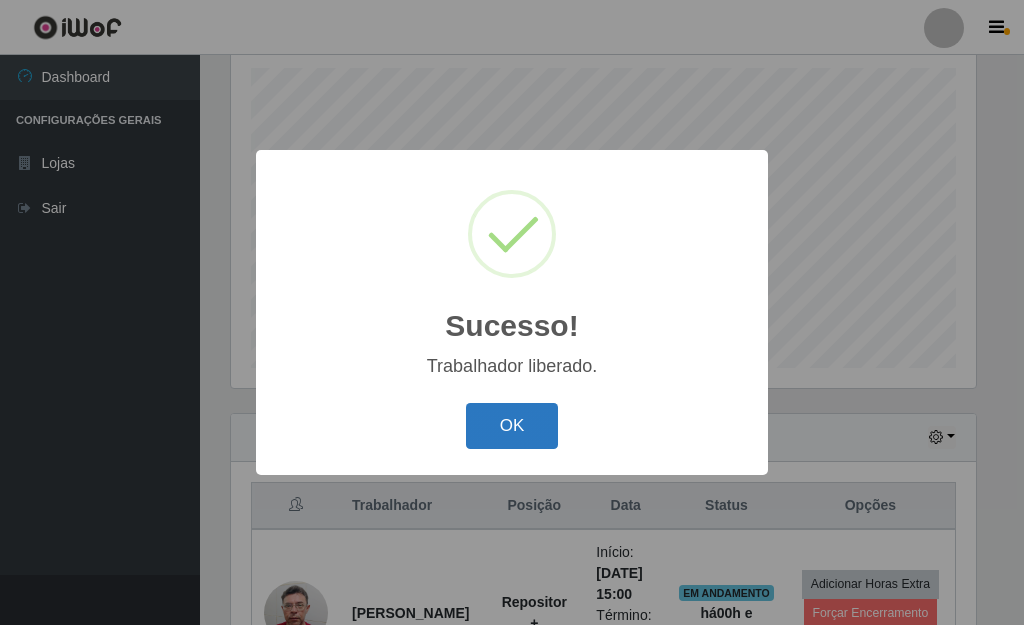 click on "OK" at bounding box center (512, 426) 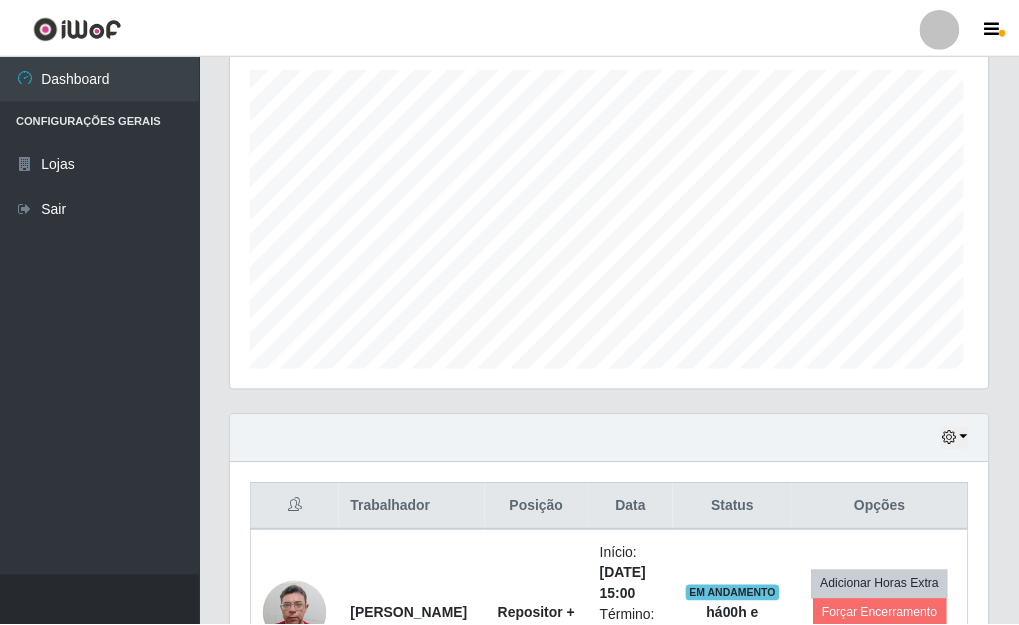 scroll, scrollTop: 999585, scrollLeft: 999243, axis: both 